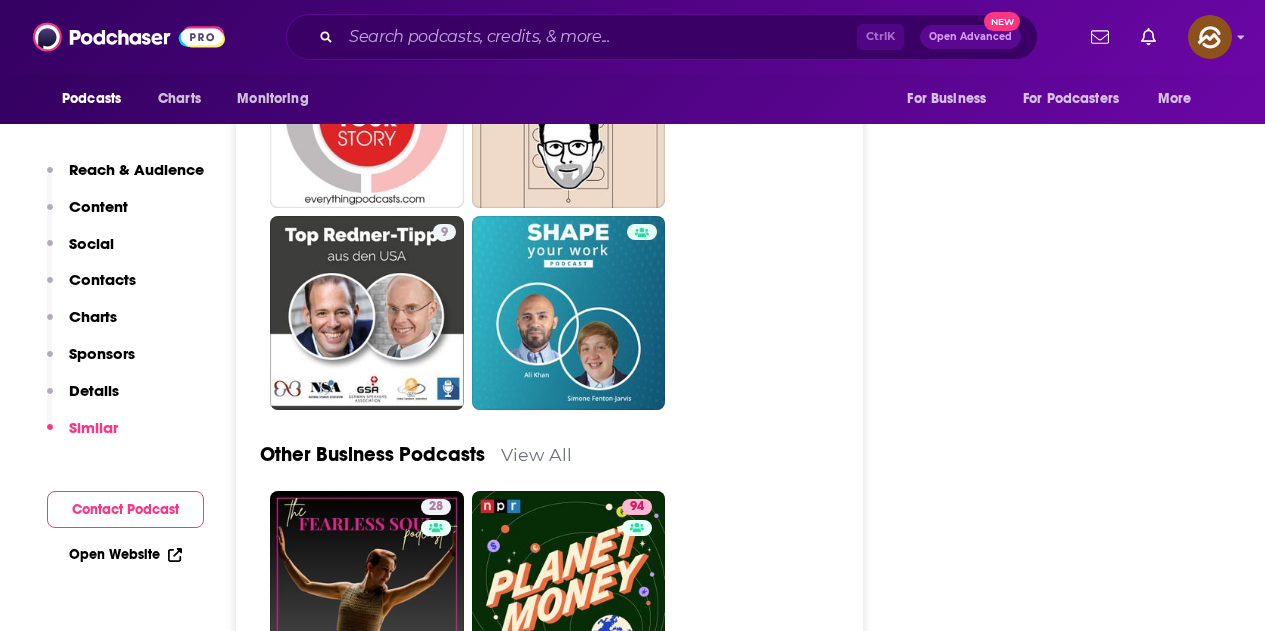 scroll, scrollTop: 5100, scrollLeft: 0, axis: vertical 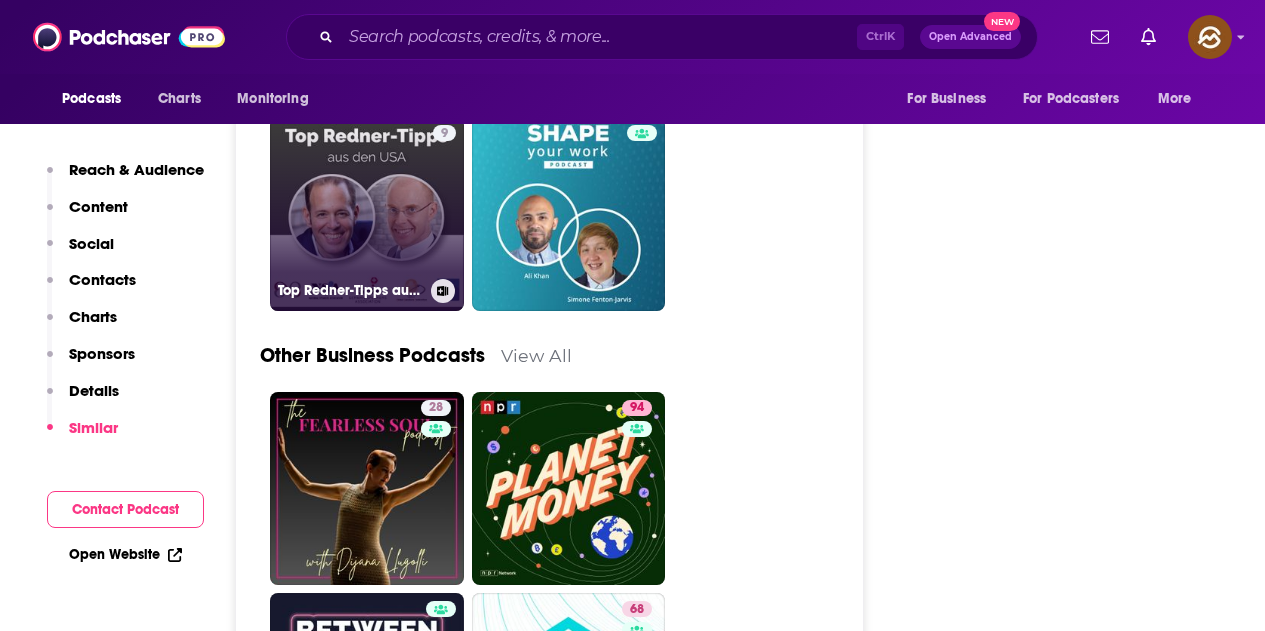 click on "9 Top Redner-Tipps aus den USA" at bounding box center (367, 214) 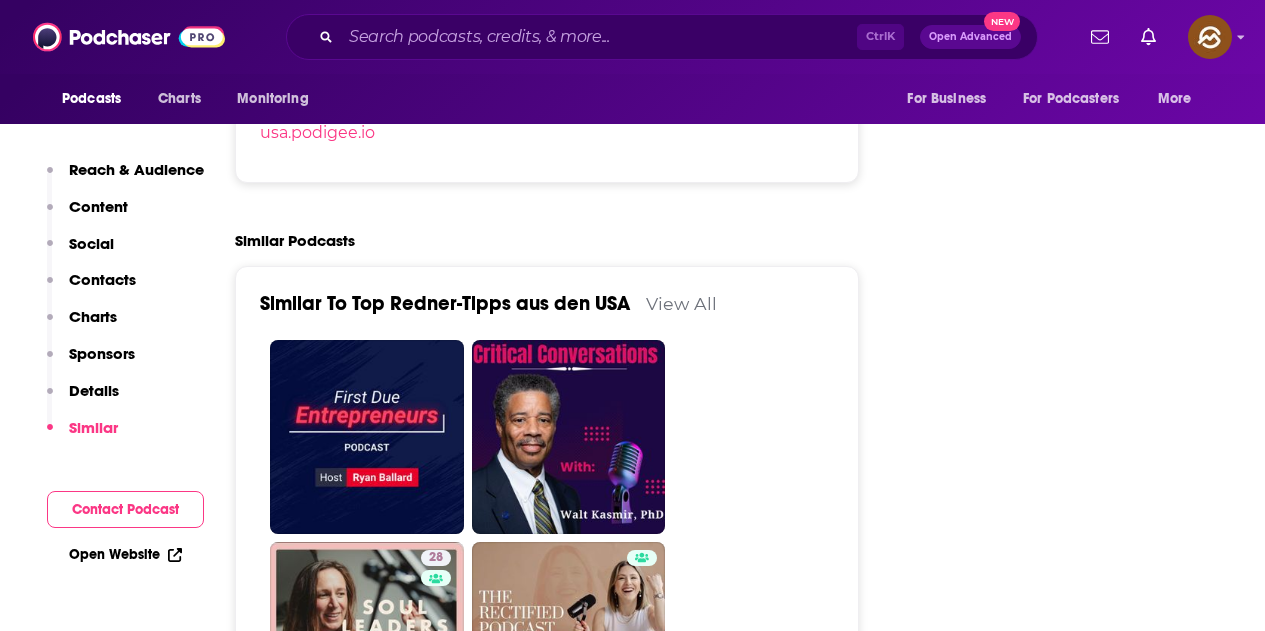 scroll, scrollTop: 2400, scrollLeft: 0, axis: vertical 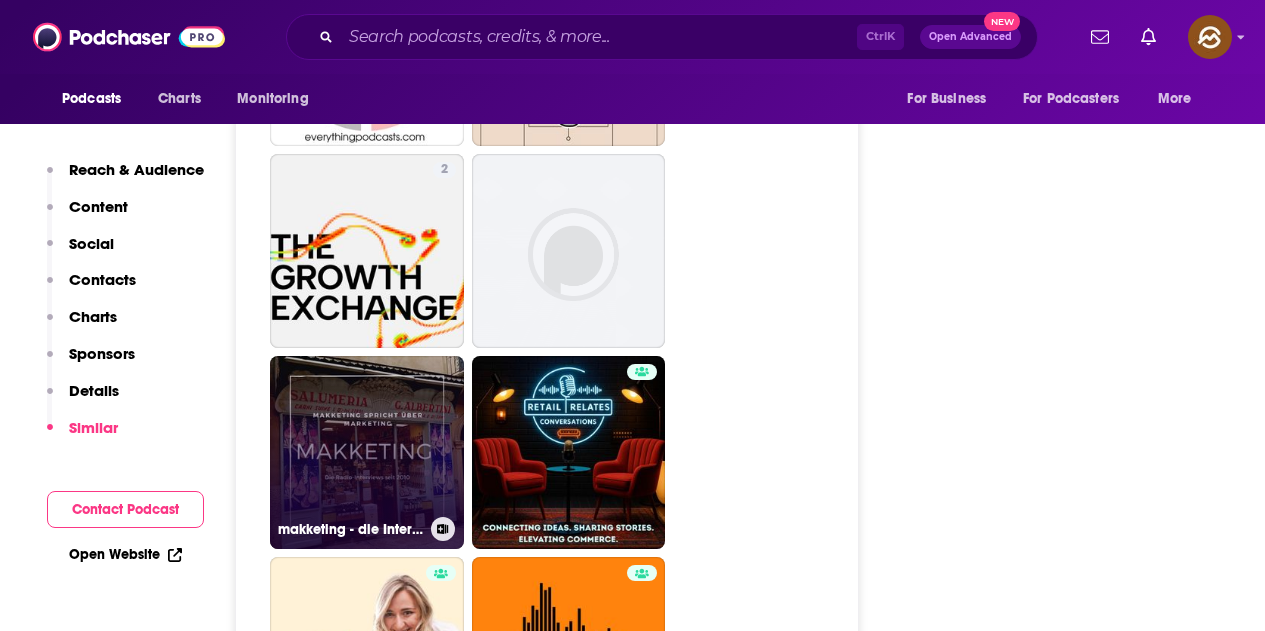click on "makketing  - die Interviews" at bounding box center (367, 453) 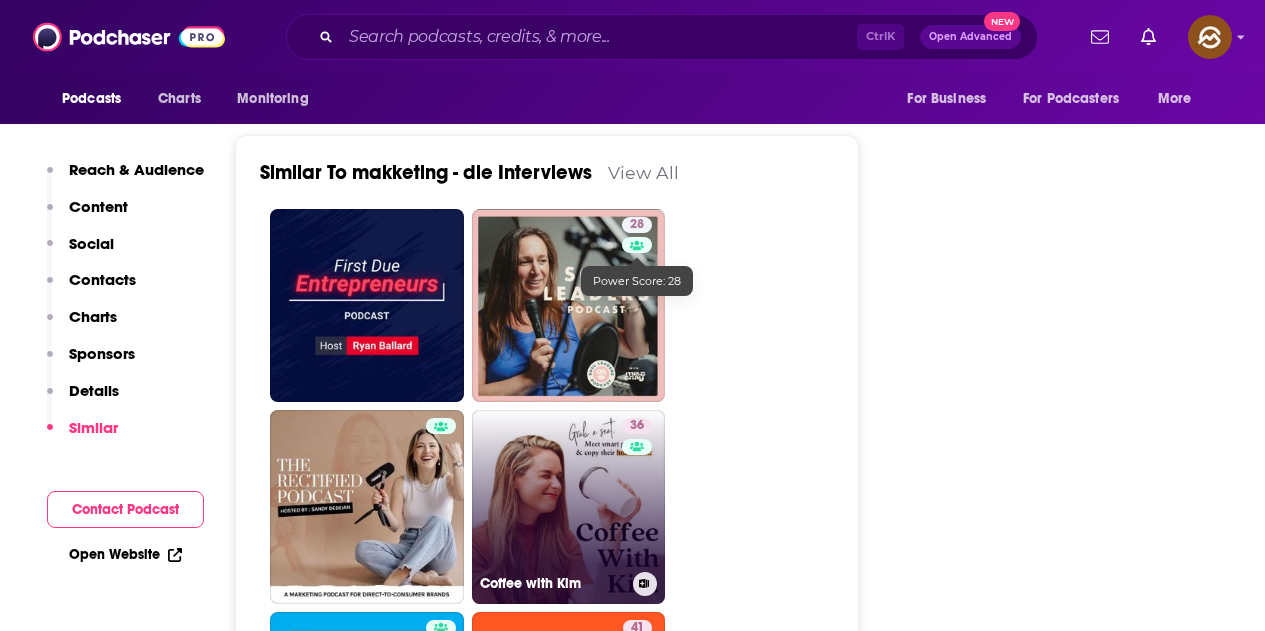 scroll, scrollTop: 2800, scrollLeft: 0, axis: vertical 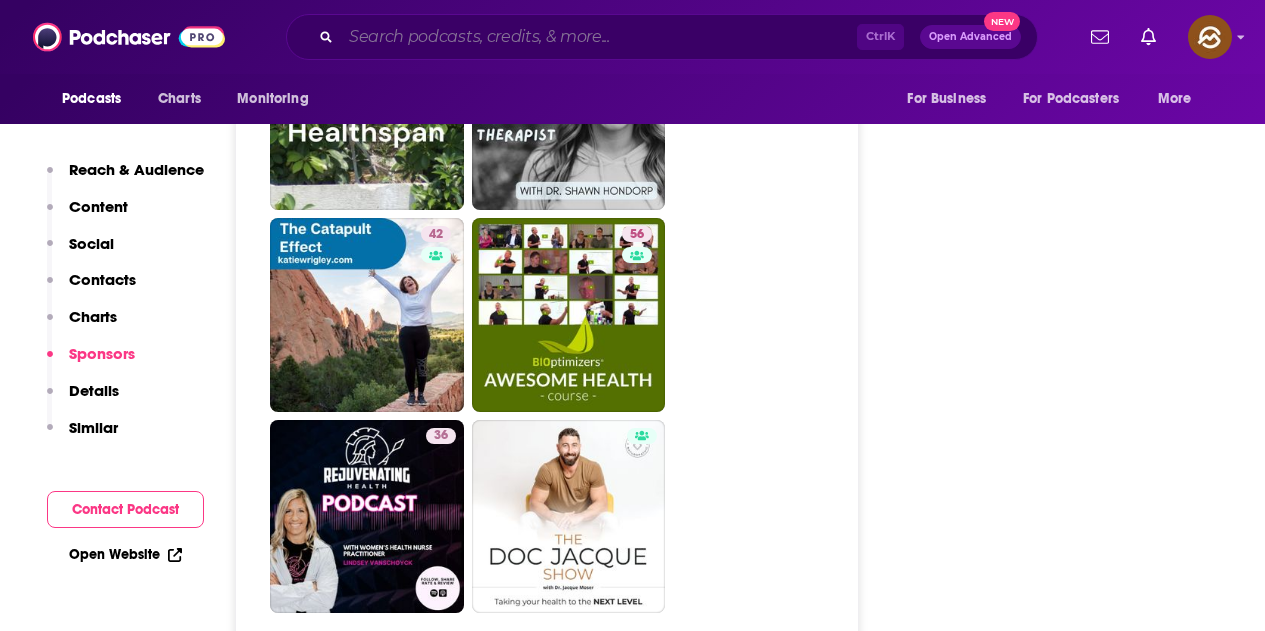click at bounding box center [599, 37] 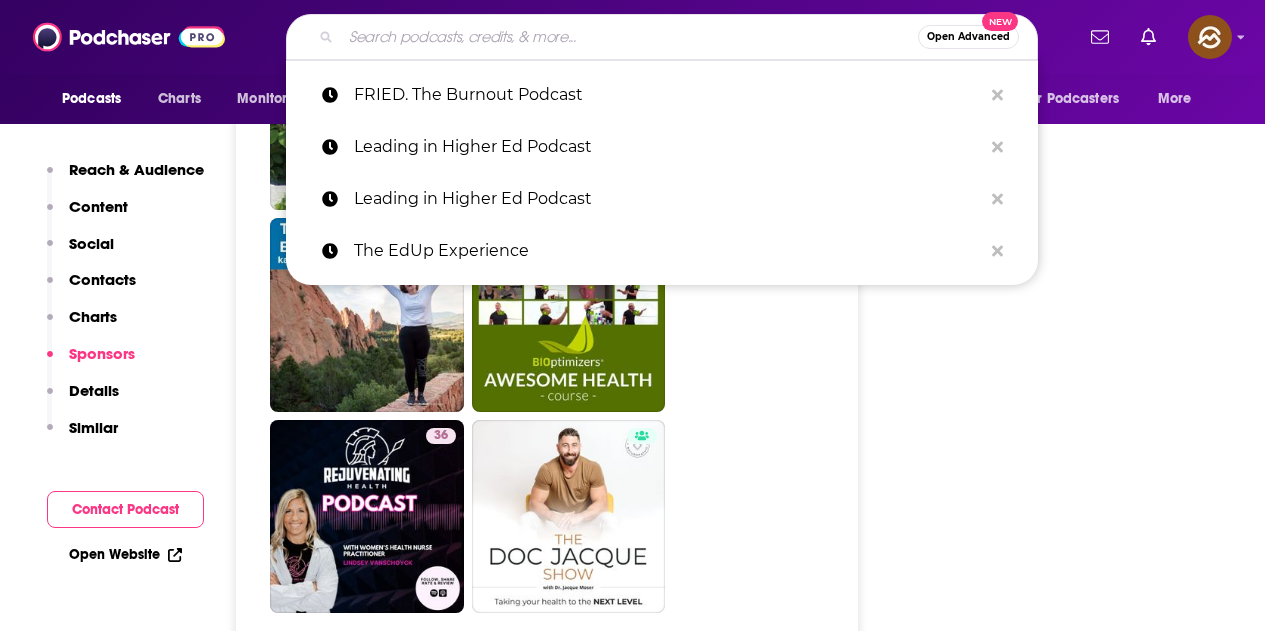 paste on "Women in Business" 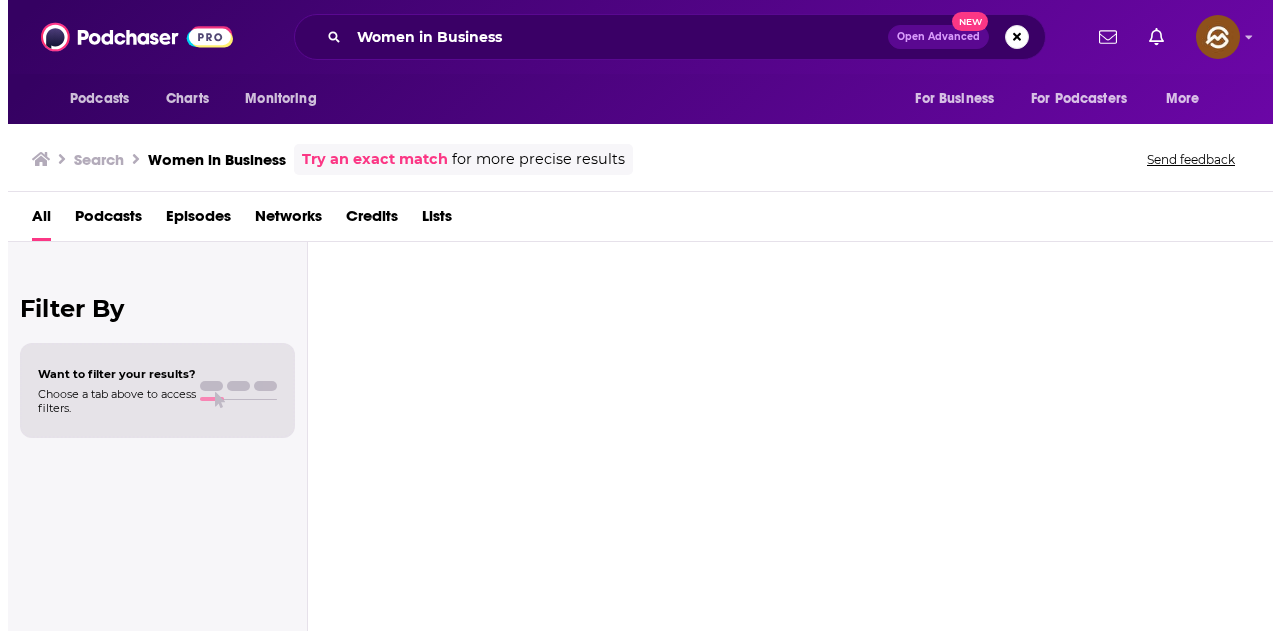scroll, scrollTop: 0, scrollLeft: 0, axis: both 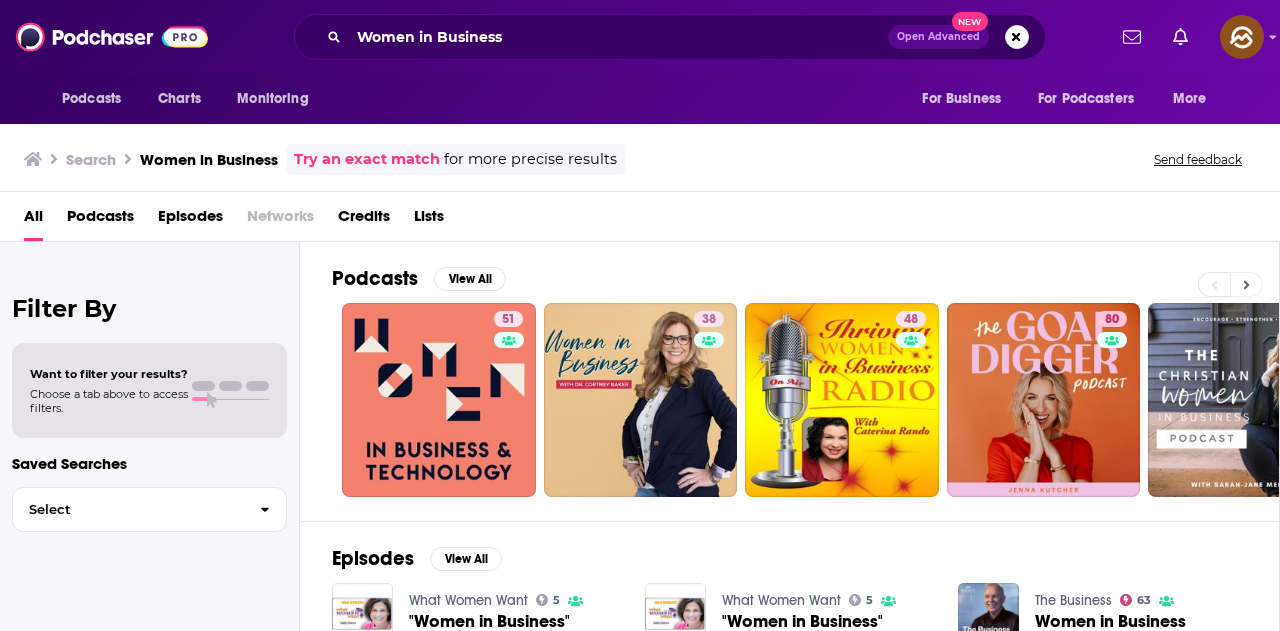click at bounding box center [1246, 284] 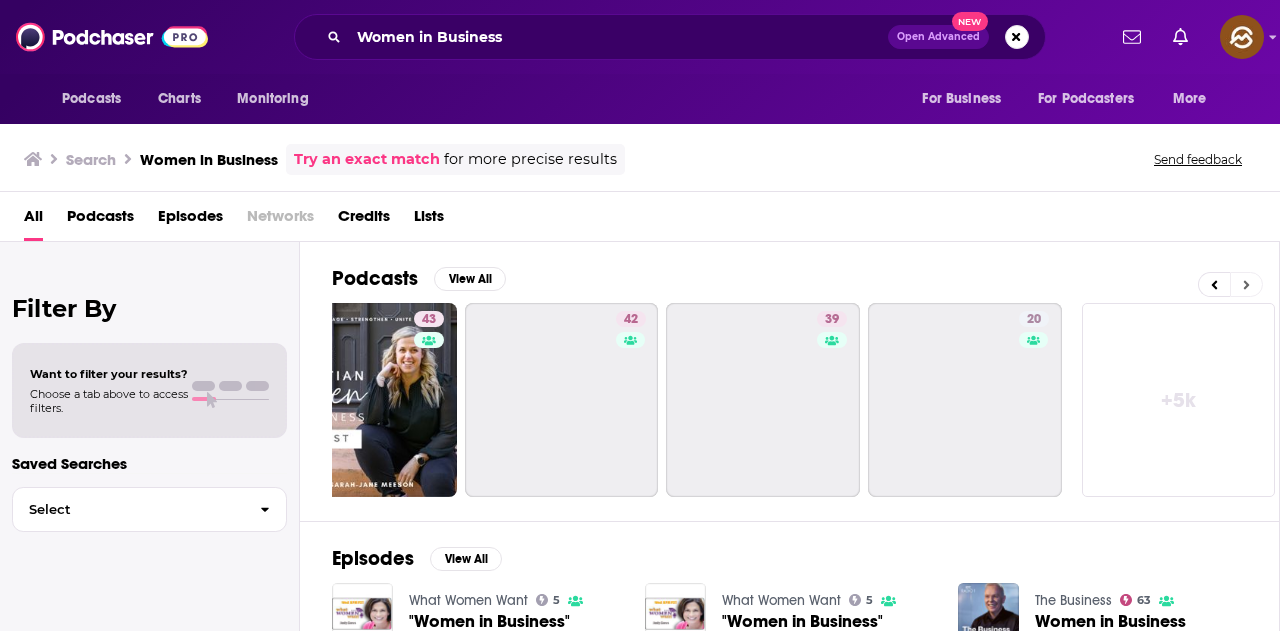 scroll, scrollTop: 0, scrollLeft: 889, axis: horizontal 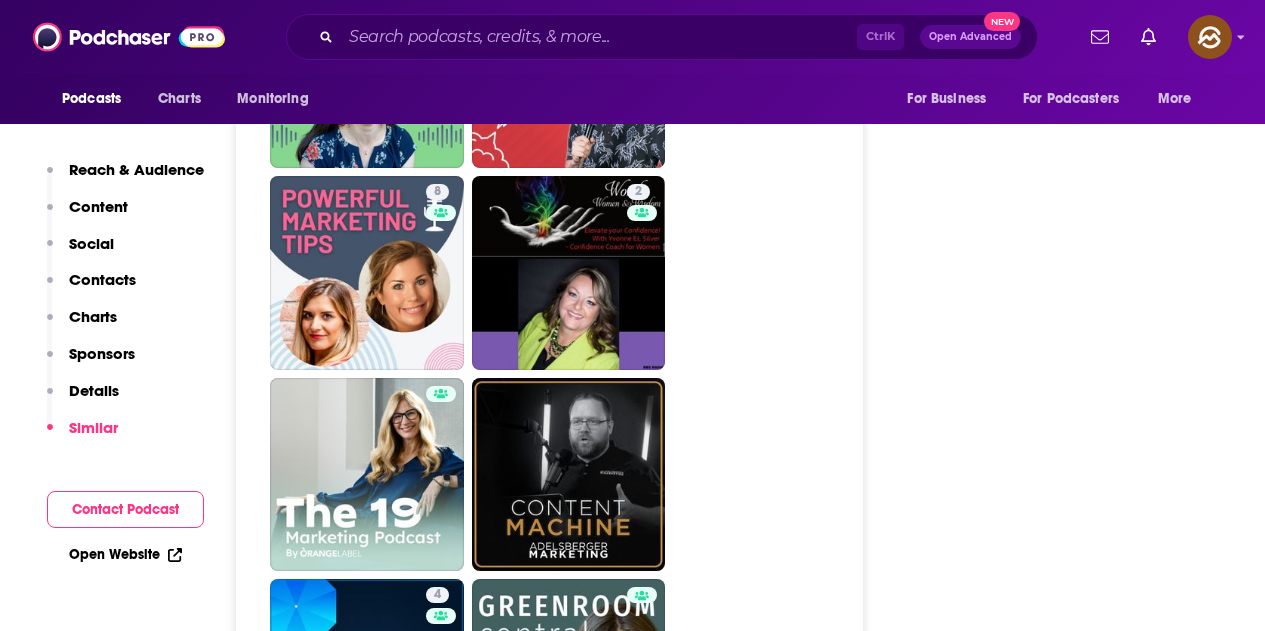 click on "Follow Rate Play Apps List Bookmark Share Tell Me Why Contact This Podcast Export One-Sheet Get this podcast via API My Notes Your concierge team Ask a question or make a request. Send a message Share This Podcast Recommendation sent https://www.podchaser.com/podcasts/the-undefeated-marketing-podca-1802782 Copy Link Followers 1 Official Website [DOMAIN] RSS Feed feeds.podcastmirror.com Claim This Podcast Do you host or manage this podcast? Claim and edit this page to your liking. Refresh Feed Are we missing an episode or update? Use this to check the RSS feed immediately. Seeing Double? Report this page as a duplicate." at bounding box center [1067, 1213] 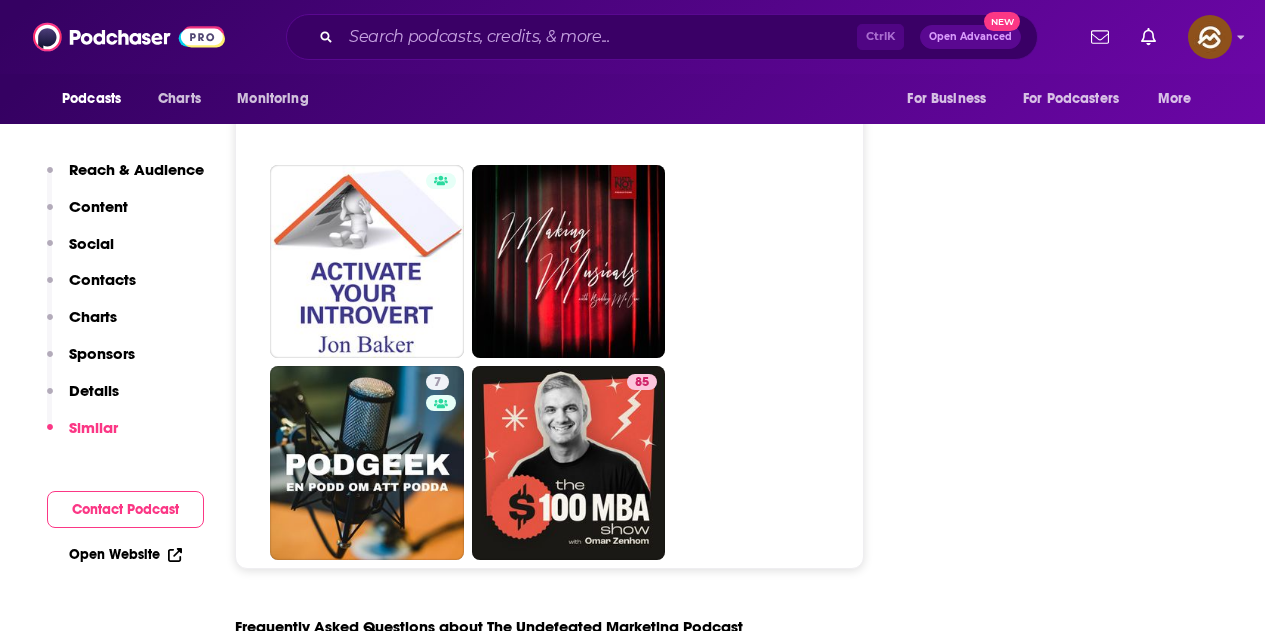scroll, scrollTop: 9000, scrollLeft: 0, axis: vertical 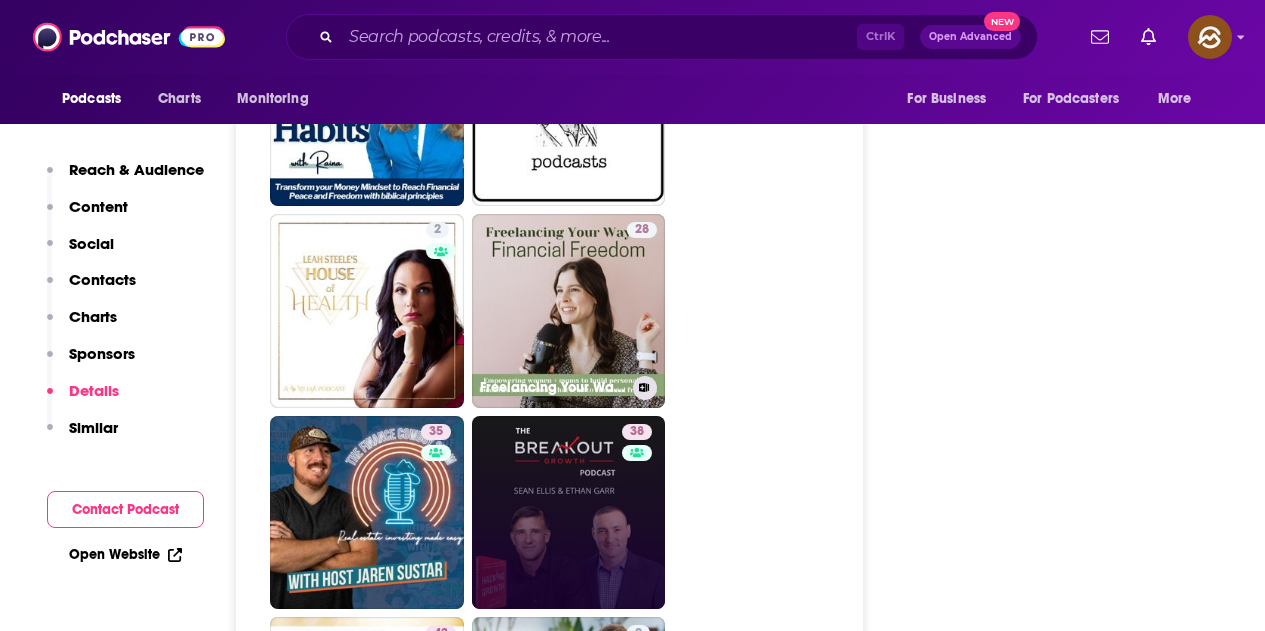 click on "28 Freelancing Your Way to Financial Freedom" at bounding box center [569, 311] 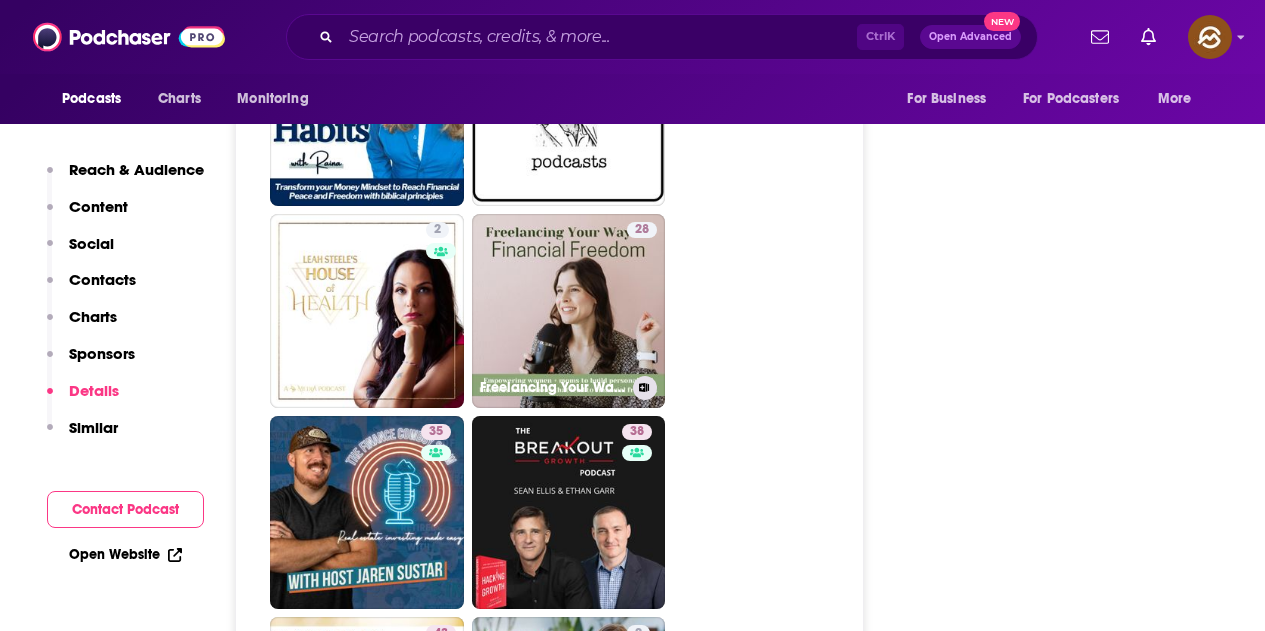 type on "https://www.podchaser.com/podcasts/freelancing-your-way-to-financ-5127780" 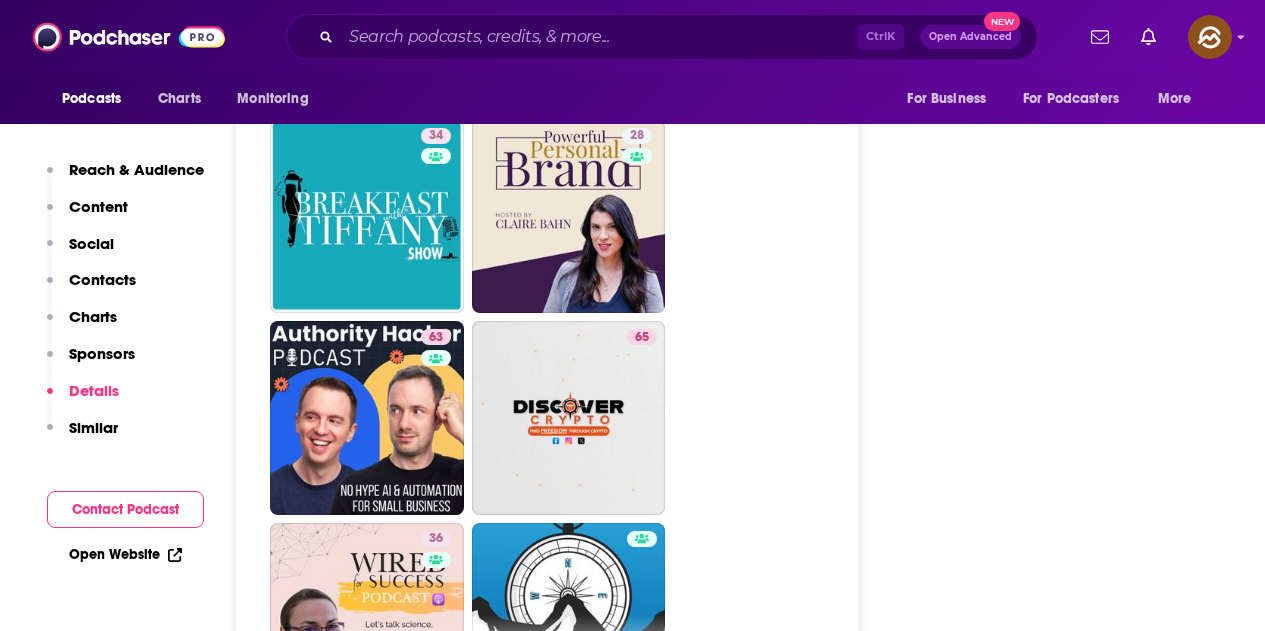 scroll, scrollTop: 8000, scrollLeft: 0, axis: vertical 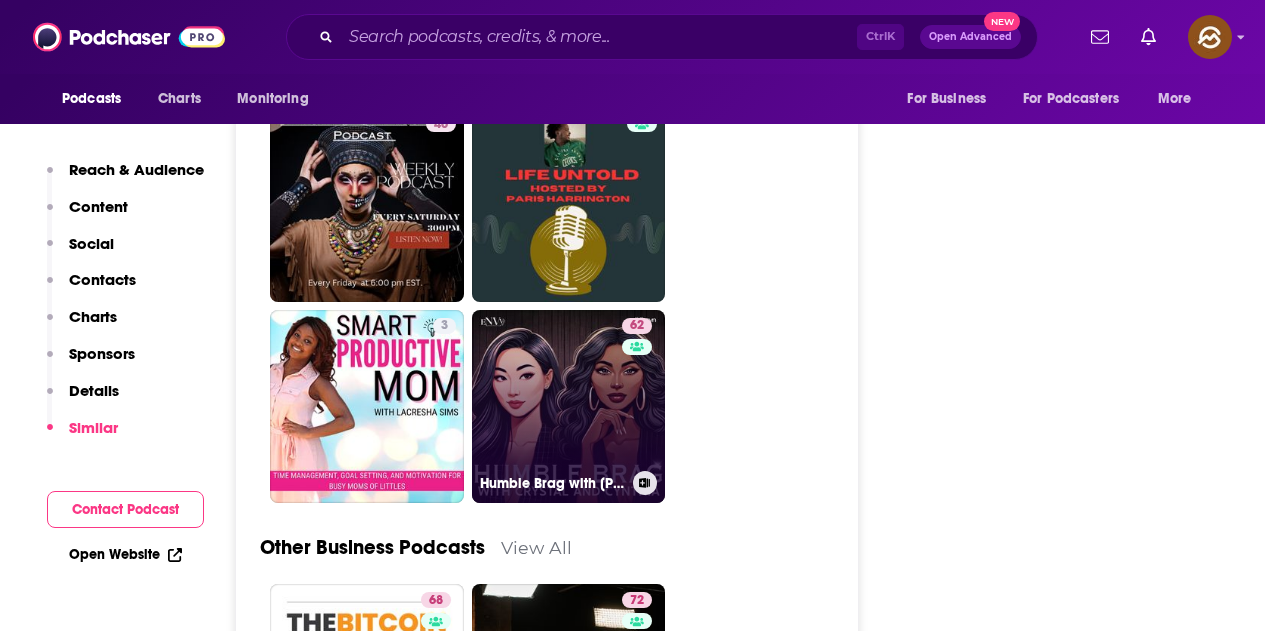 click on "62 Humble Brag with Crystal and Cynthia" at bounding box center (569, 407) 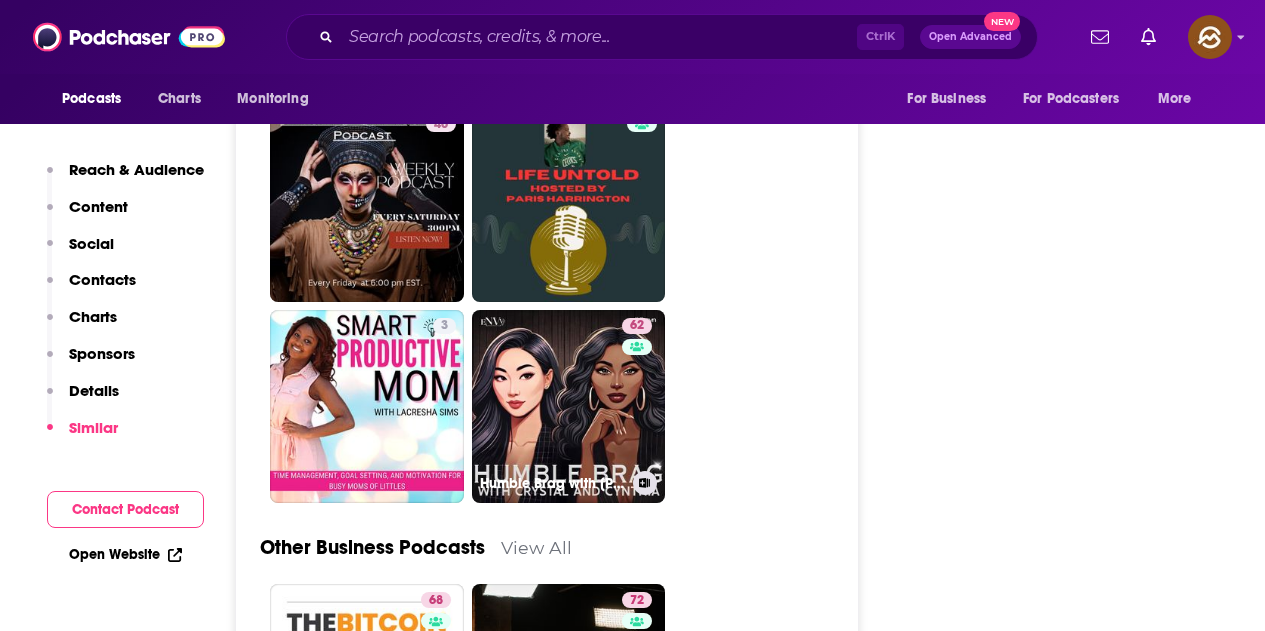 type on "https://www.podchaser.com/podcasts/humble-brag-with-crystal-and-c-5862498" 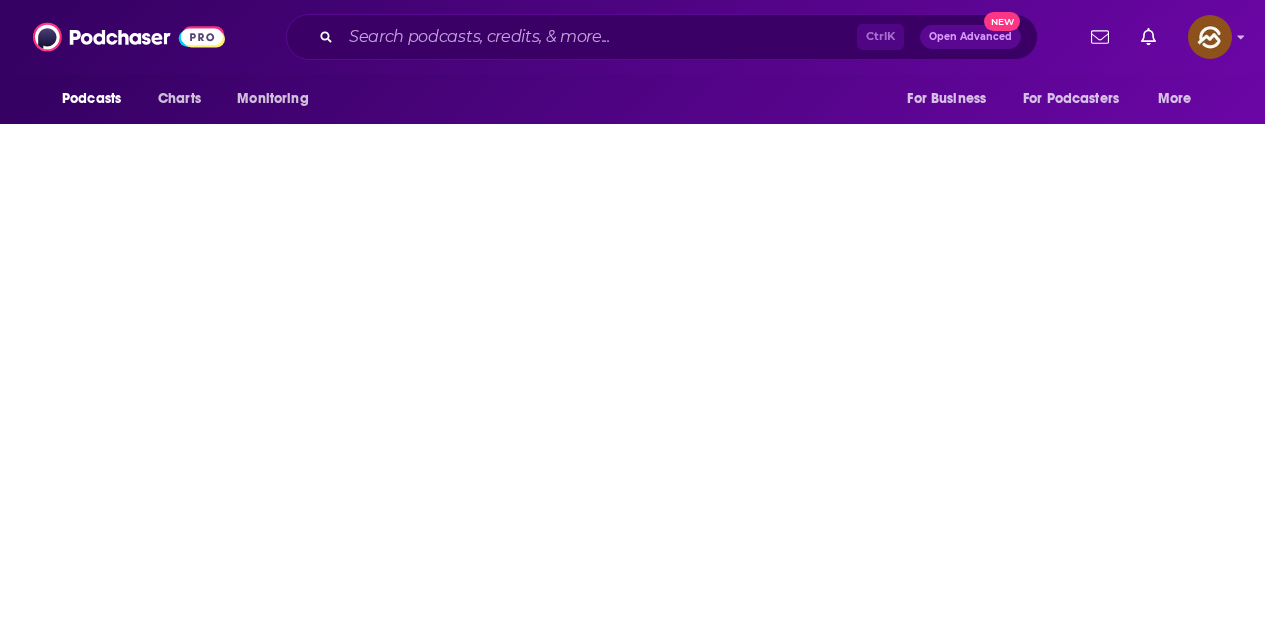 scroll, scrollTop: 0, scrollLeft: 0, axis: both 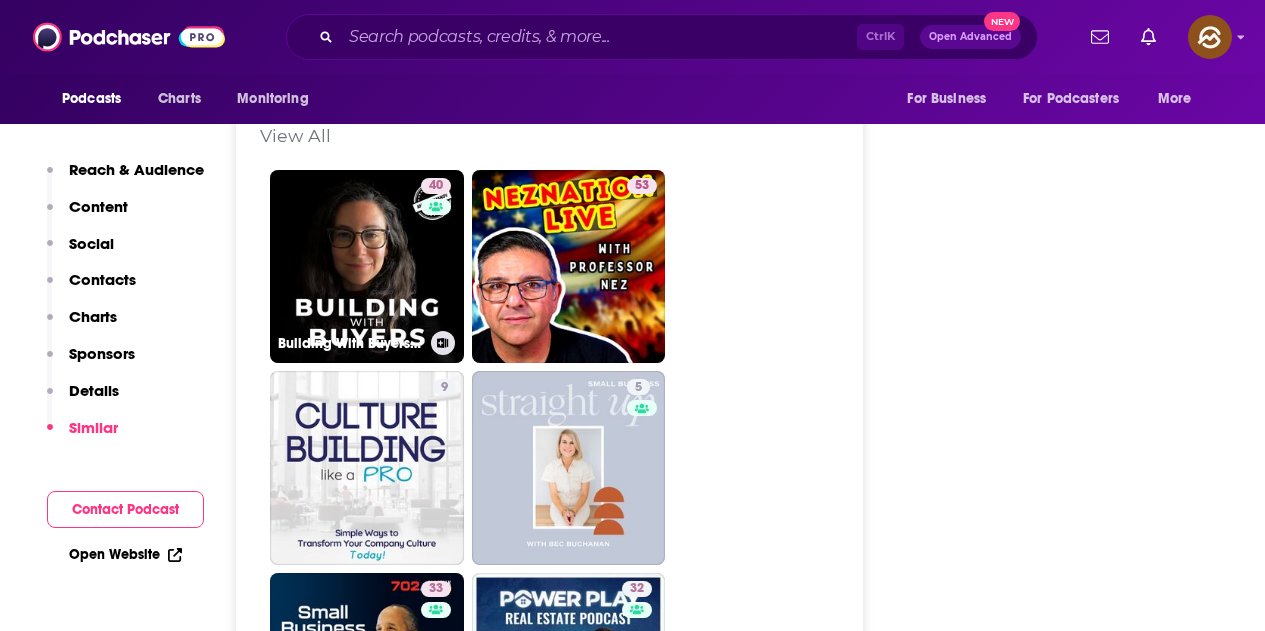 drag, startPoint x: 322, startPoint y: 244, endPoint x: 992, endPoint y: 378, distance: 683.2686 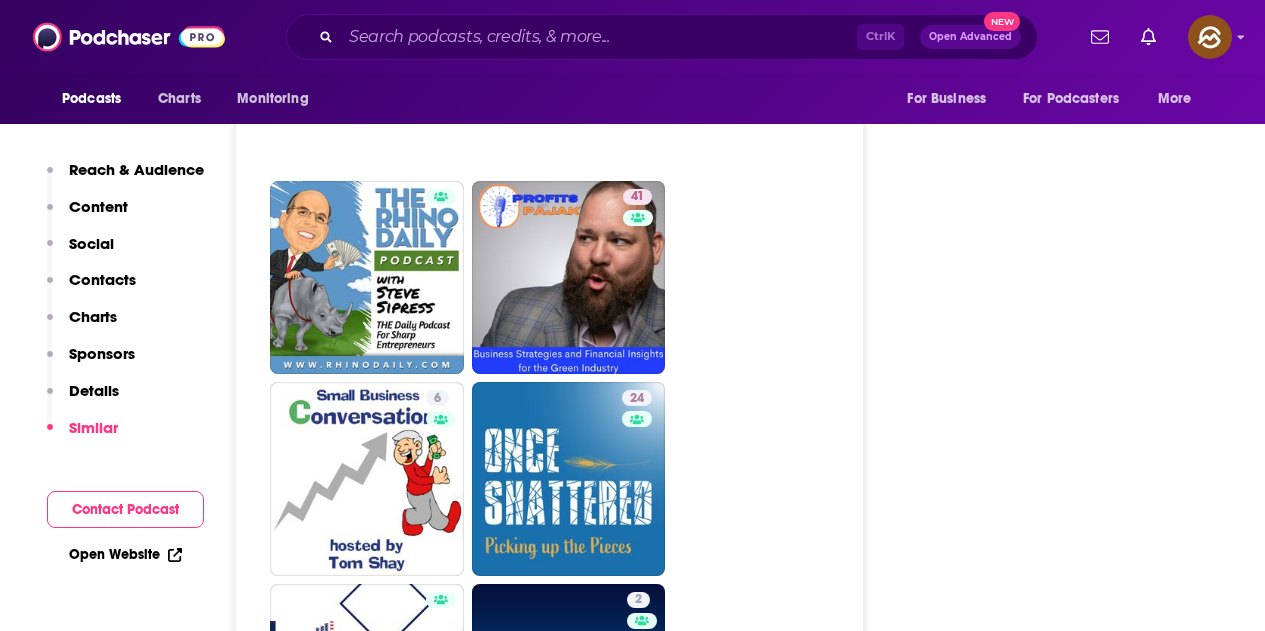 scroll, scrollTop: 4700, scrollLeft: 0, axis: vertical 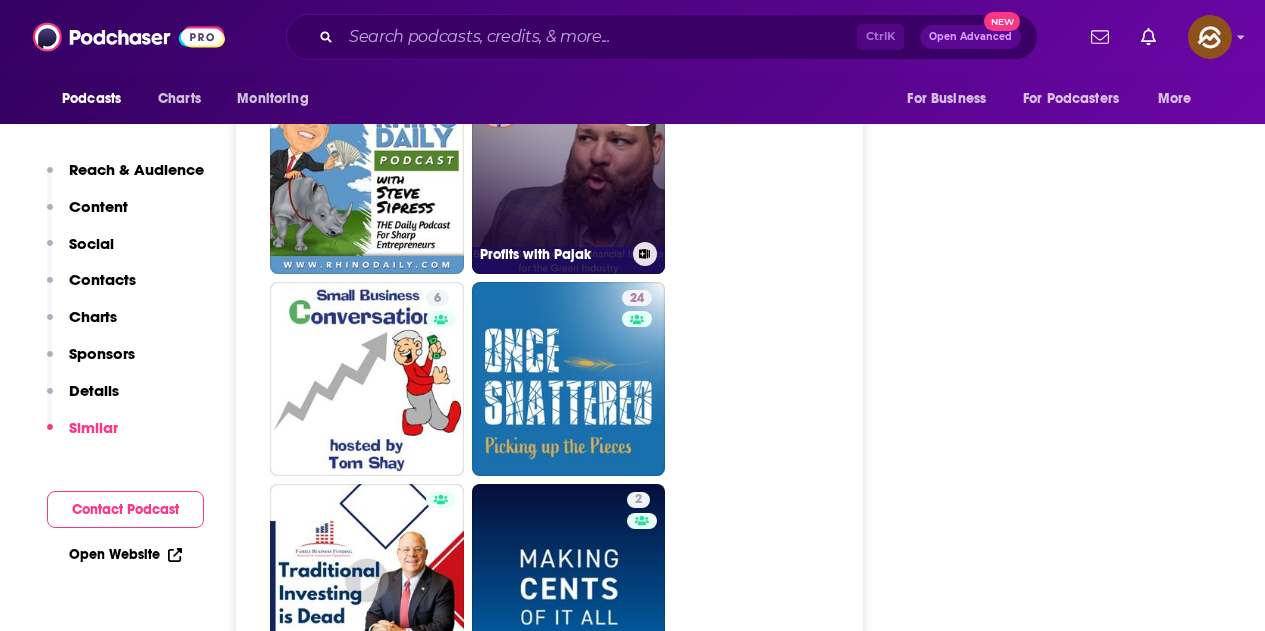 drag, startPoint x: 560, startPoint y: 233, endPoint x: 557, endPoint y: 255, distance: 22.203604 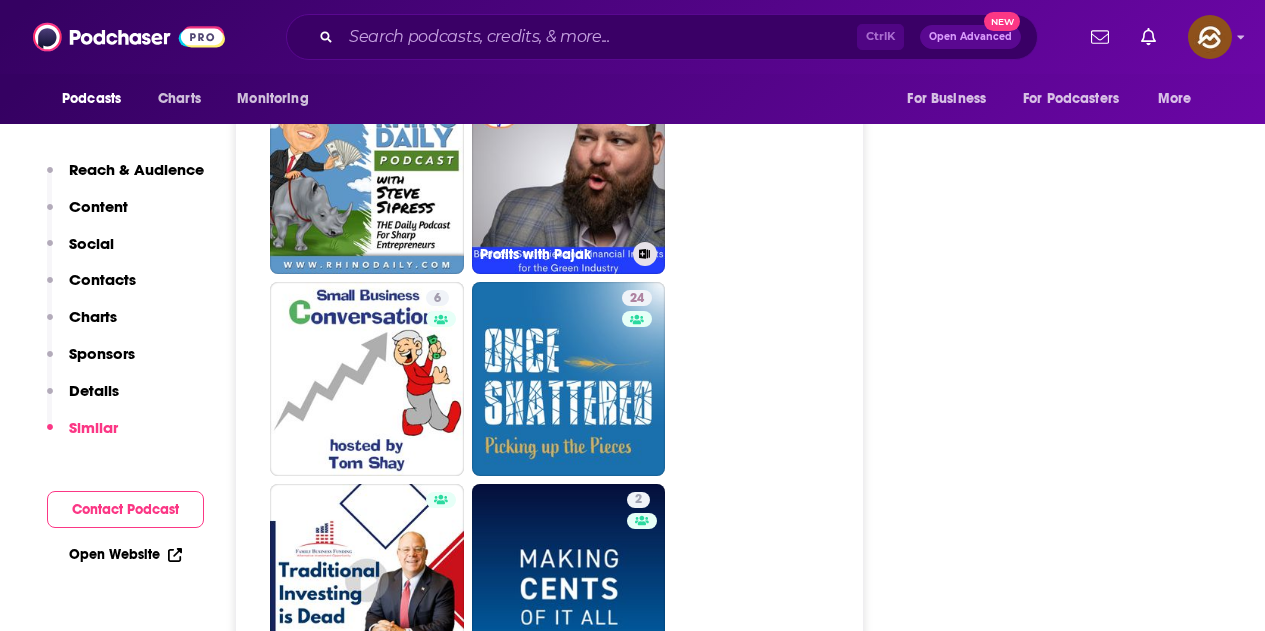drag, startPoint x: 557, startPoint y: 255, endPoint x: 973, endPoint y: 345, distance: 425.62424 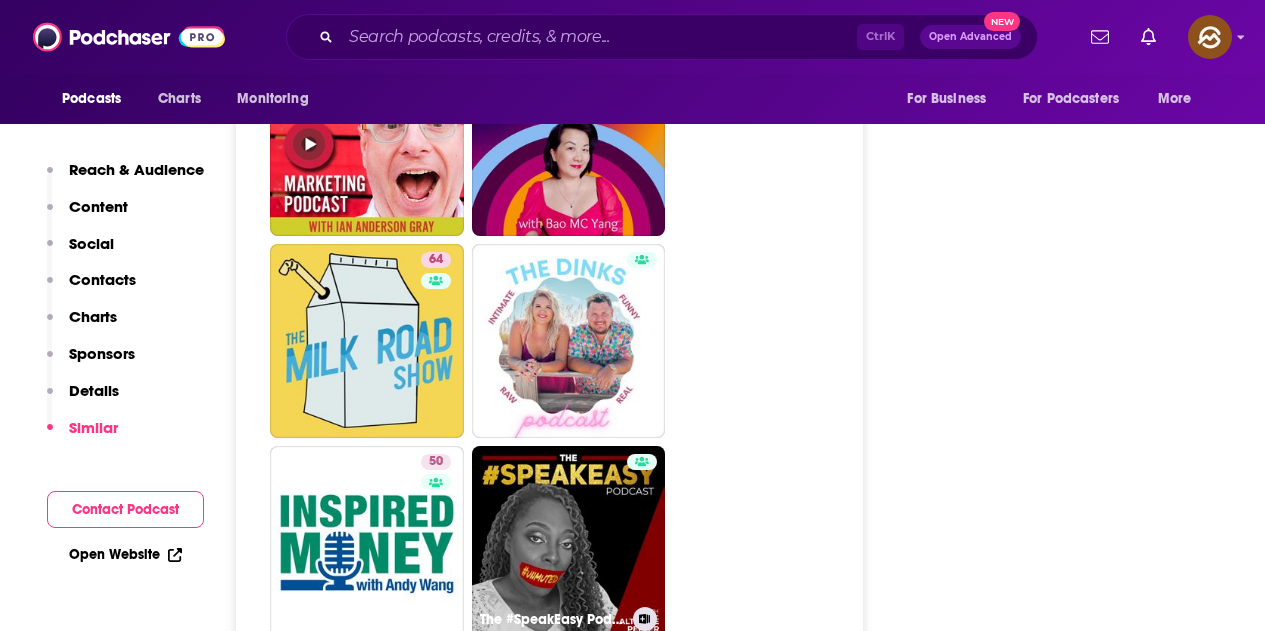 scroll, scrollTop: 8700, scrollLeft: 0, axis: vertical 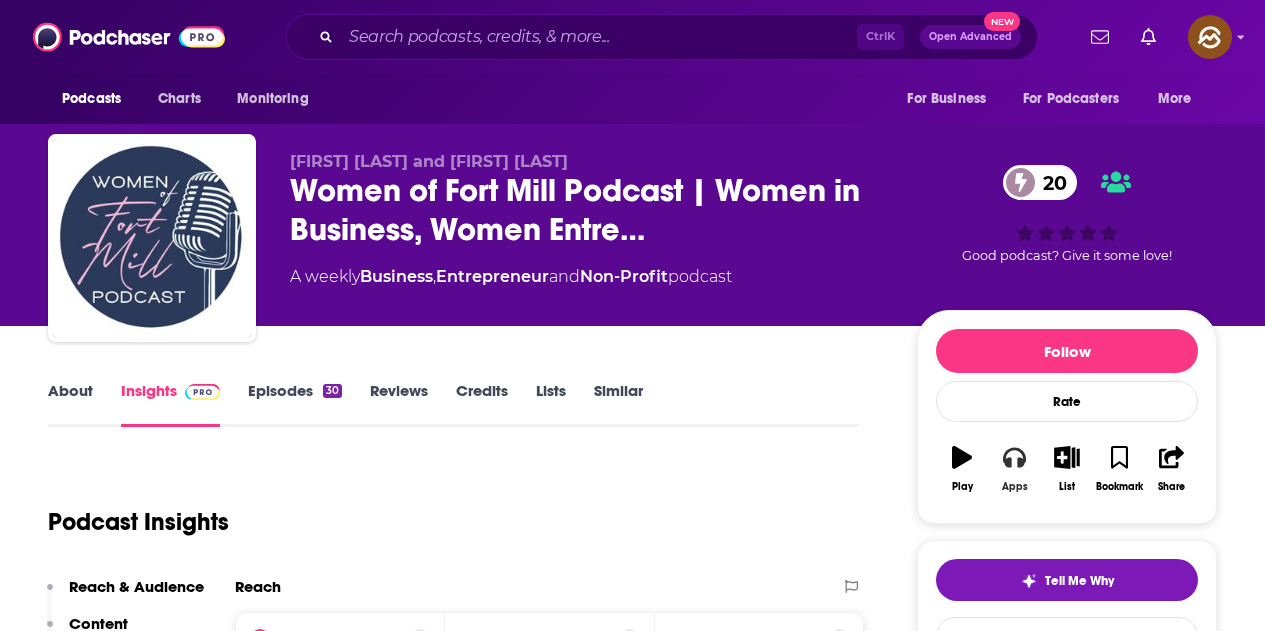click on "Apps" at bounding box center (1014, 469) 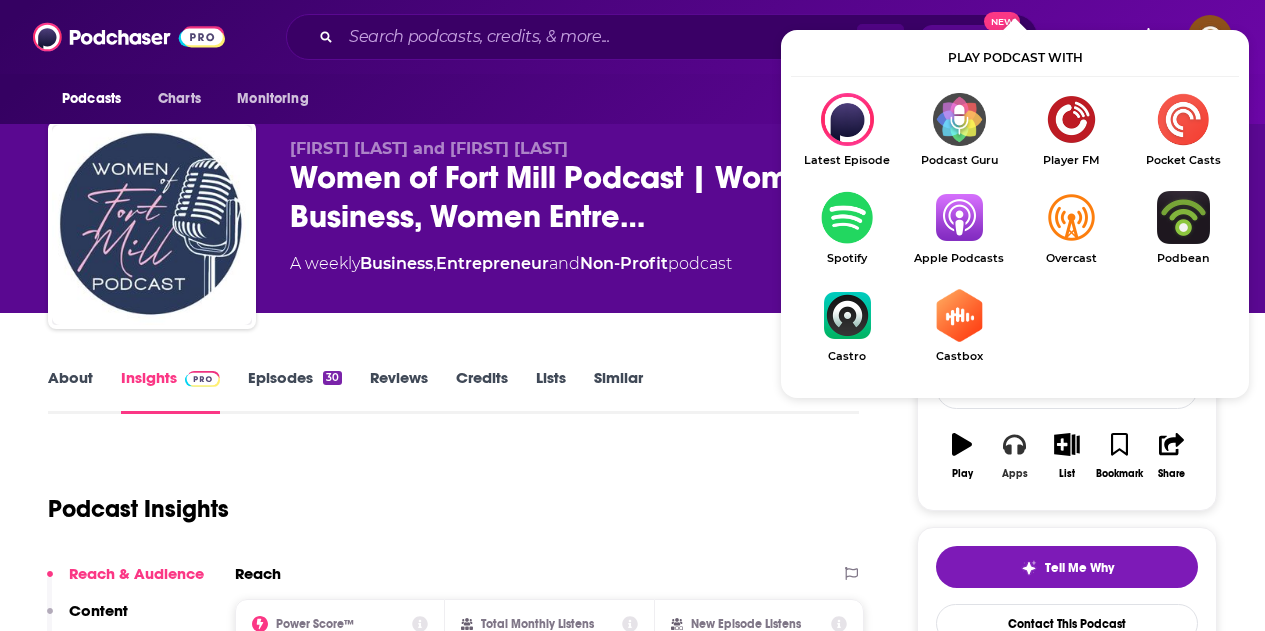 scroll, scrollTop: 200, scrollLeft: 0, axis: vertical 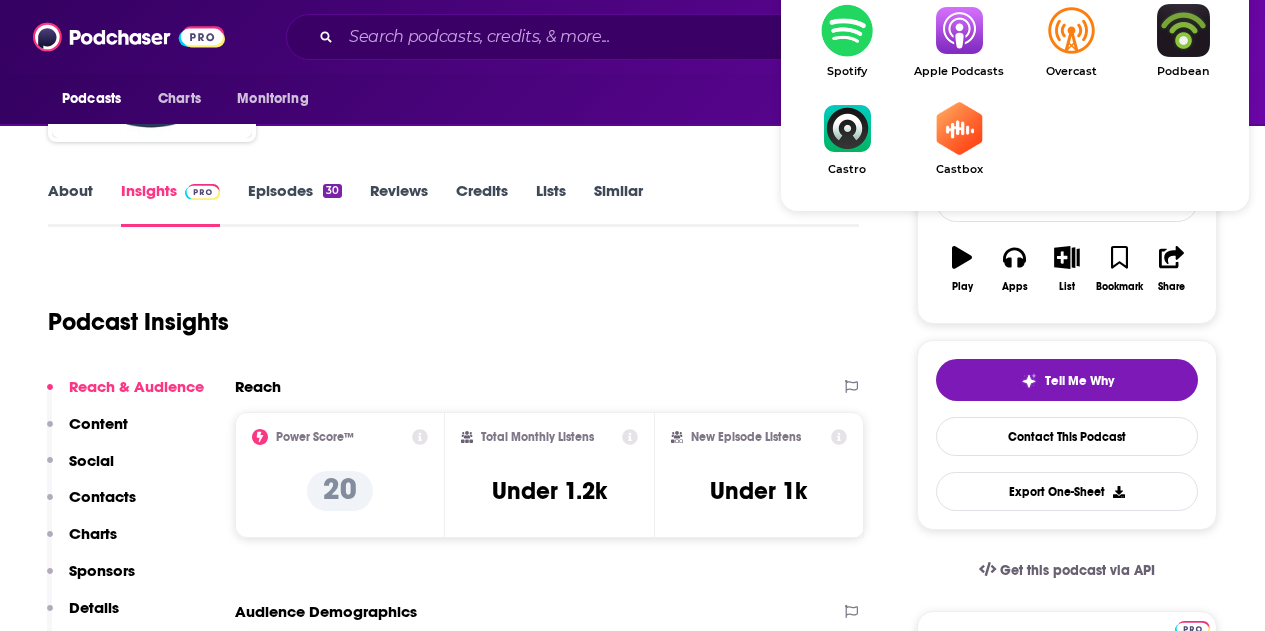 click at bounding box center (959, 30) 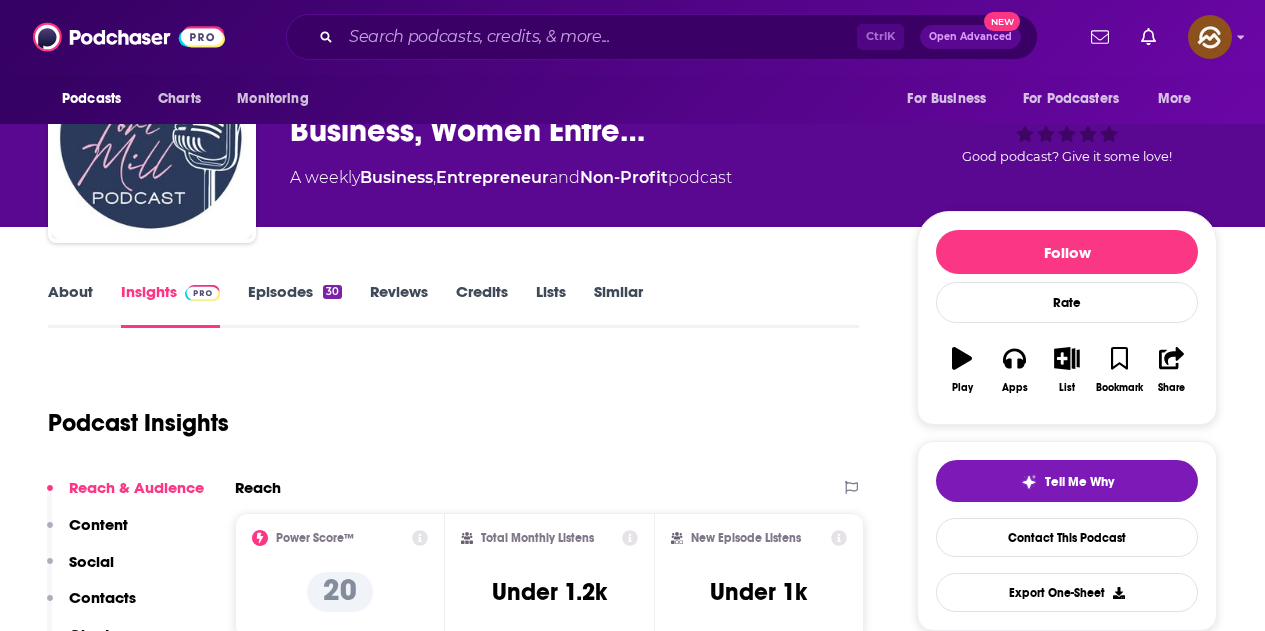 scroll, scrollTop: 0, scrollLeft: 0, axis: both 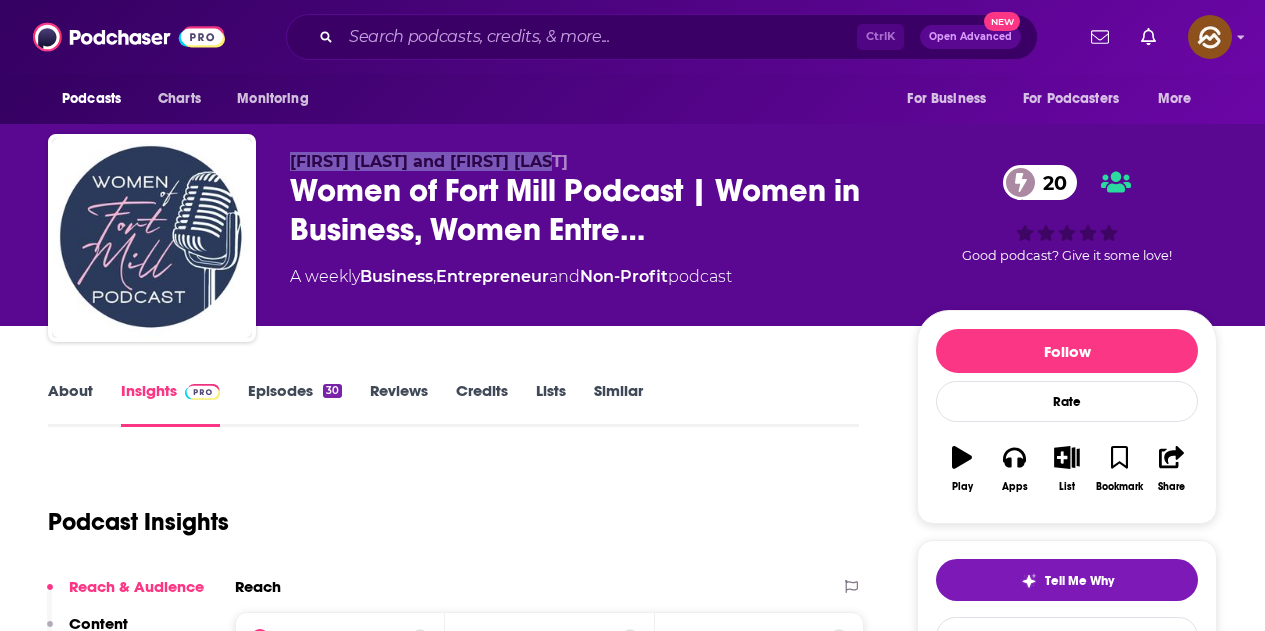drag, startPoint x: 292, startPoint y: 158, endPoint x: 574, endPoint y: 162, distance: 282.02838 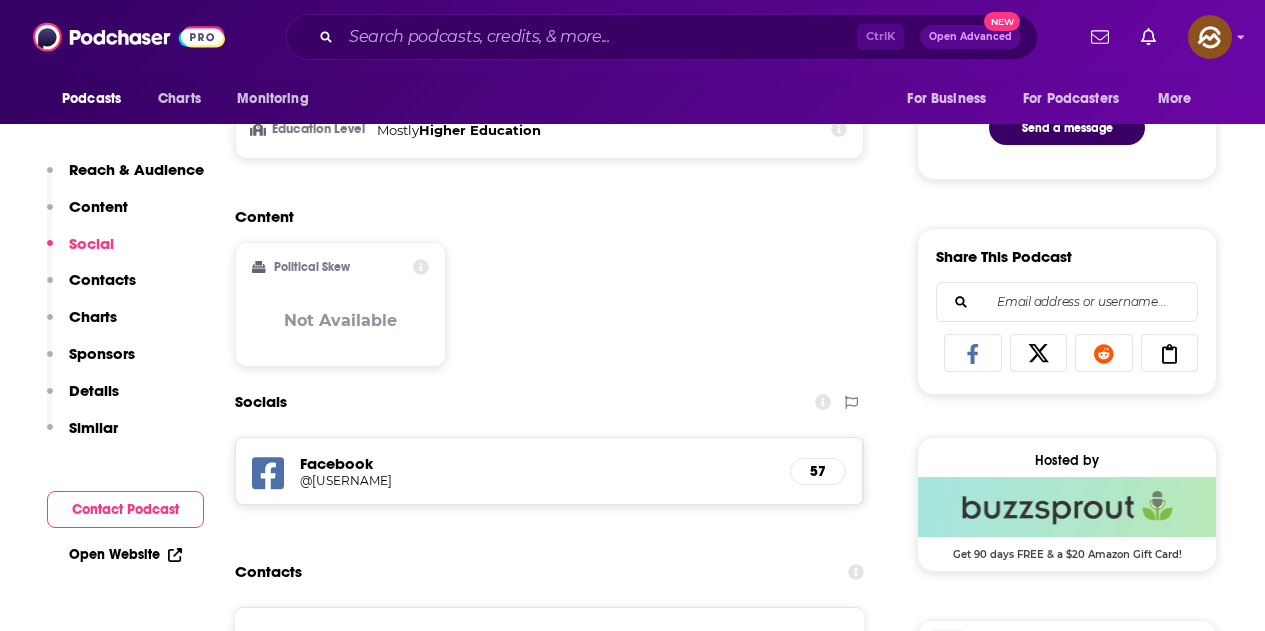 scroll, scrollTop: 1400, scrollLeft: 0, axis: vertical 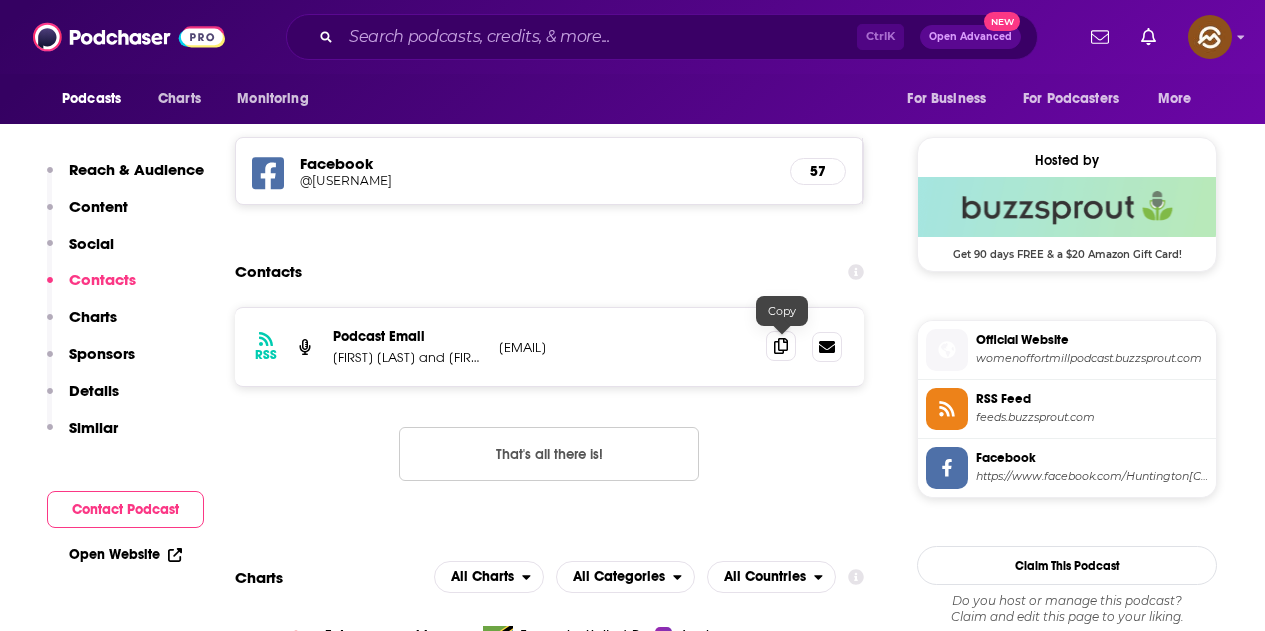 click 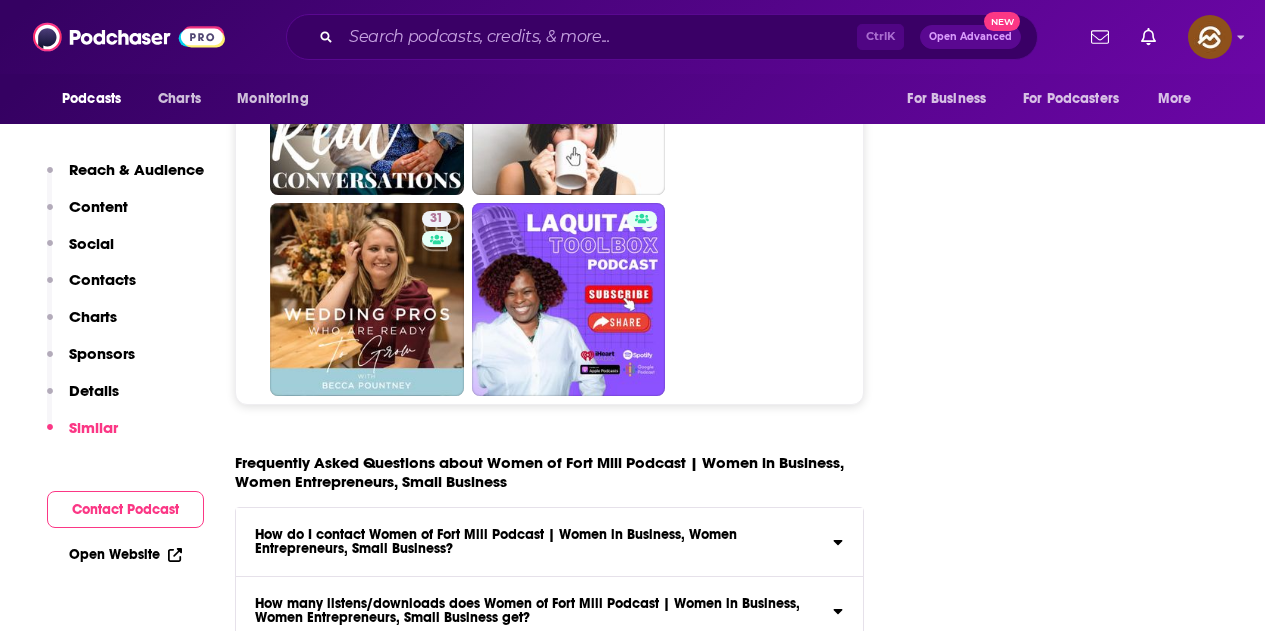 scroll, scrollTop: 8700, scrollLeft: 0, axis: vertical 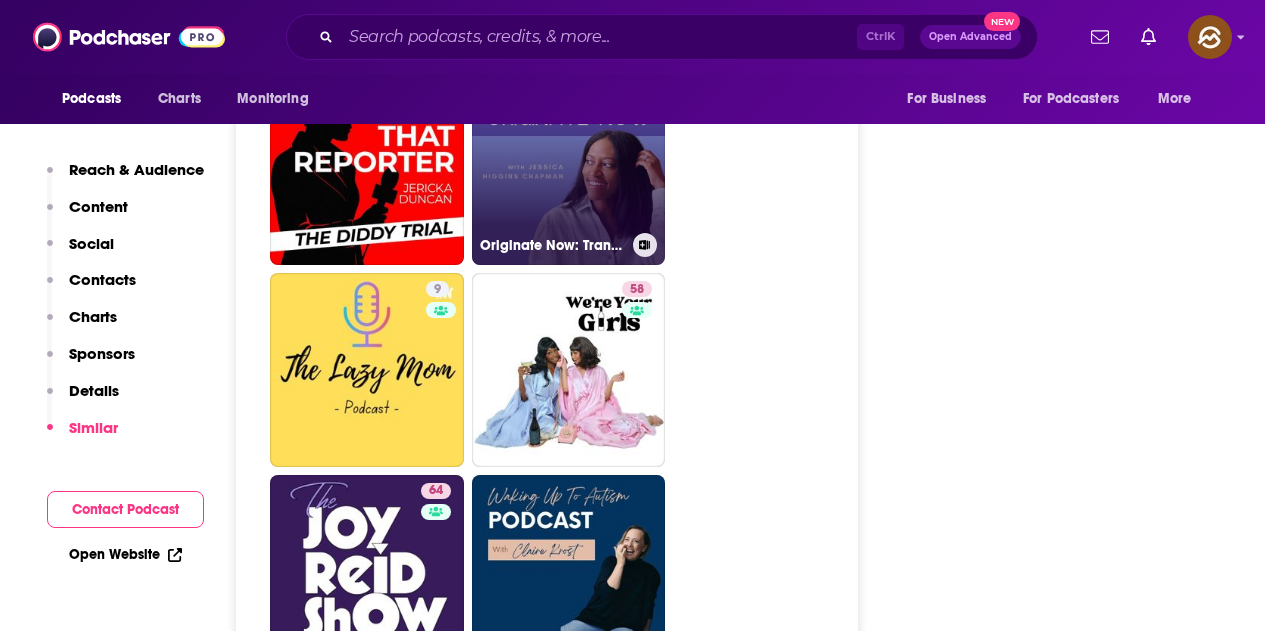 click on "Originate Now: Transform How You Create" at bounding box center [569, 169] 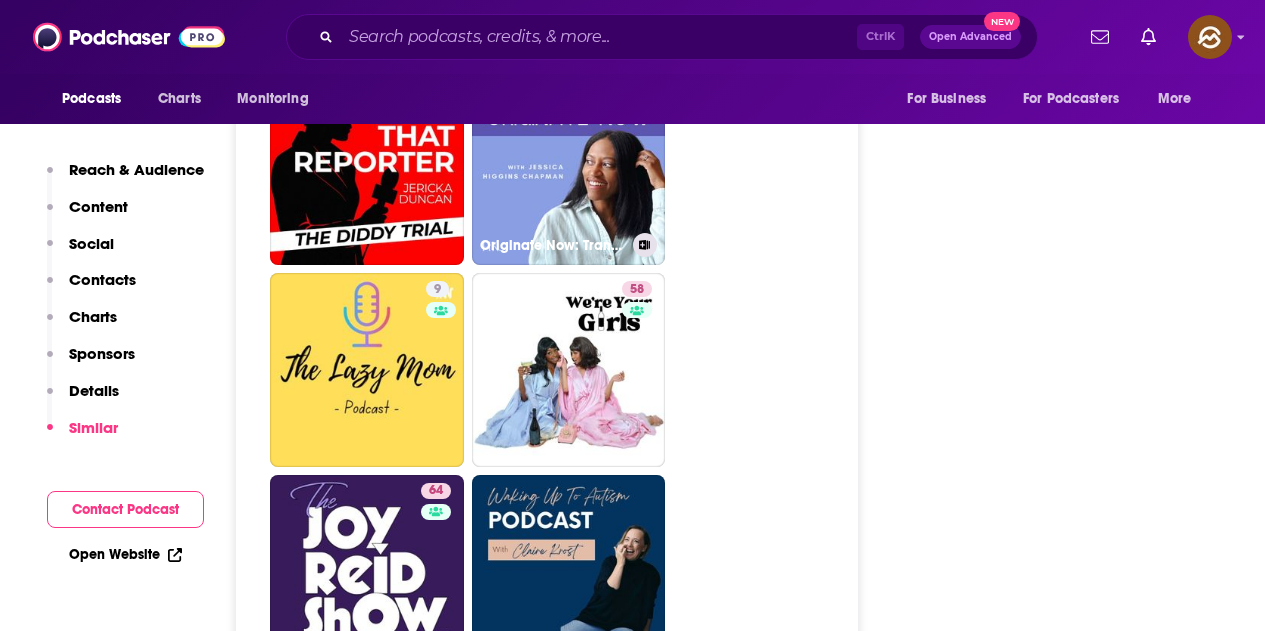 type on "https://www.podchaser.com/podcasts/originate-now-transform-how-yo-6061582" 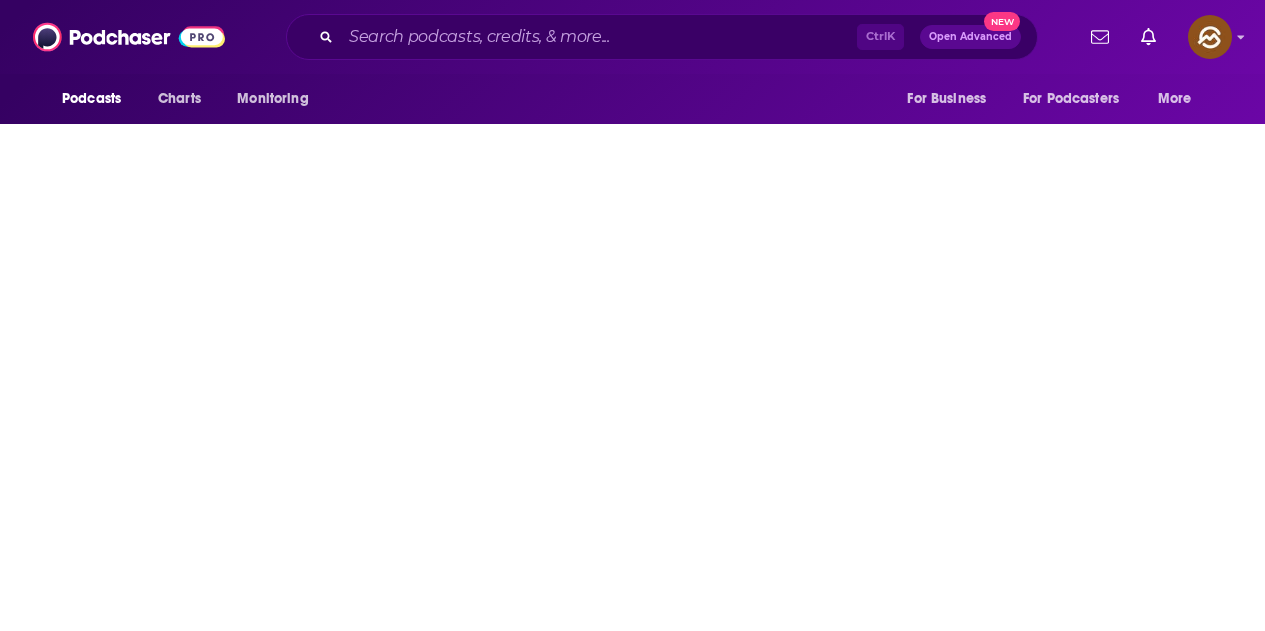 scroll, scrollTop: 0, scrollLeft: 0, axis: both 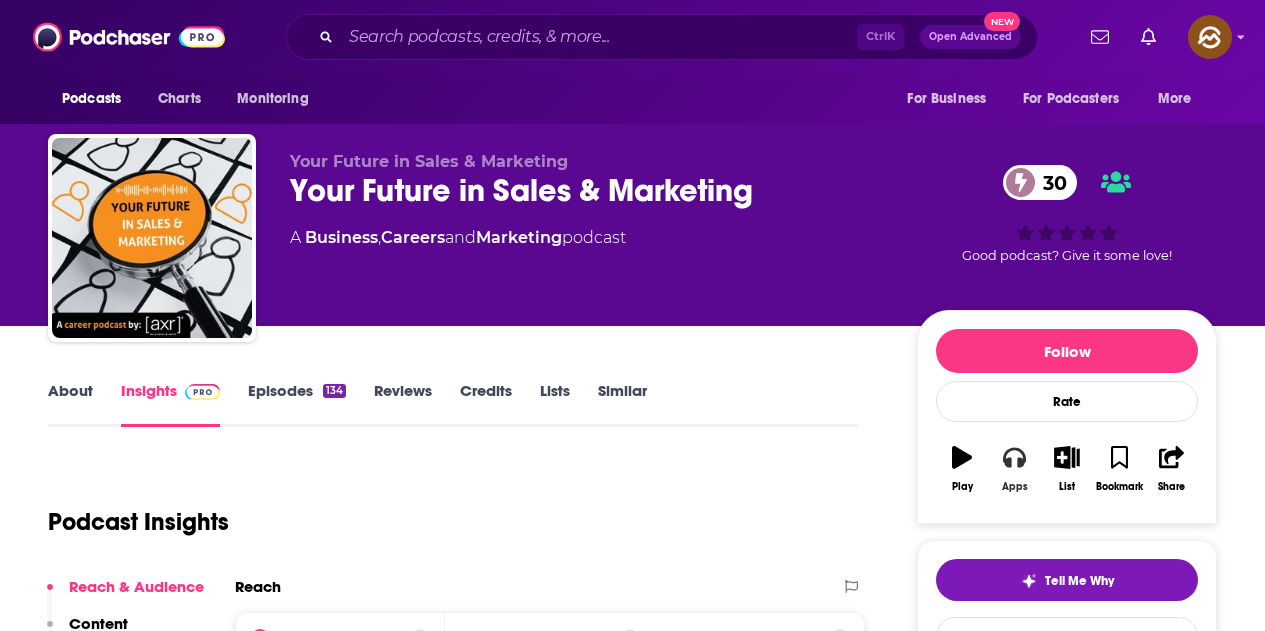 click 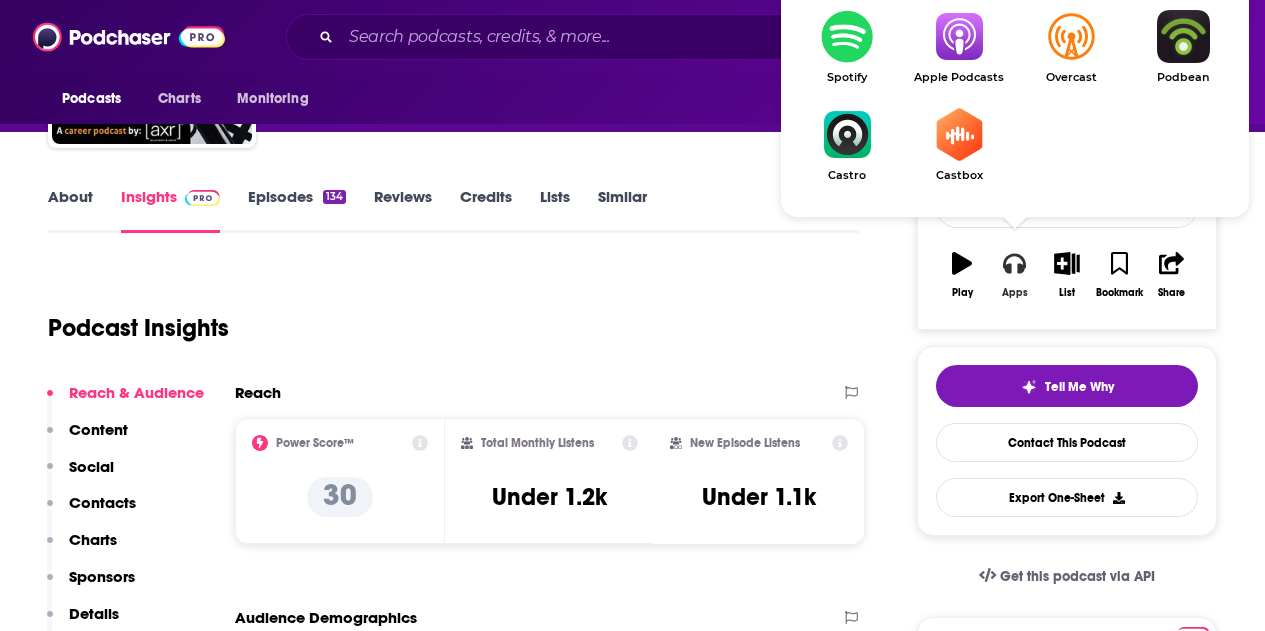 scroll, scrollTop: 200, scrollLeft: 0, axis: vertical 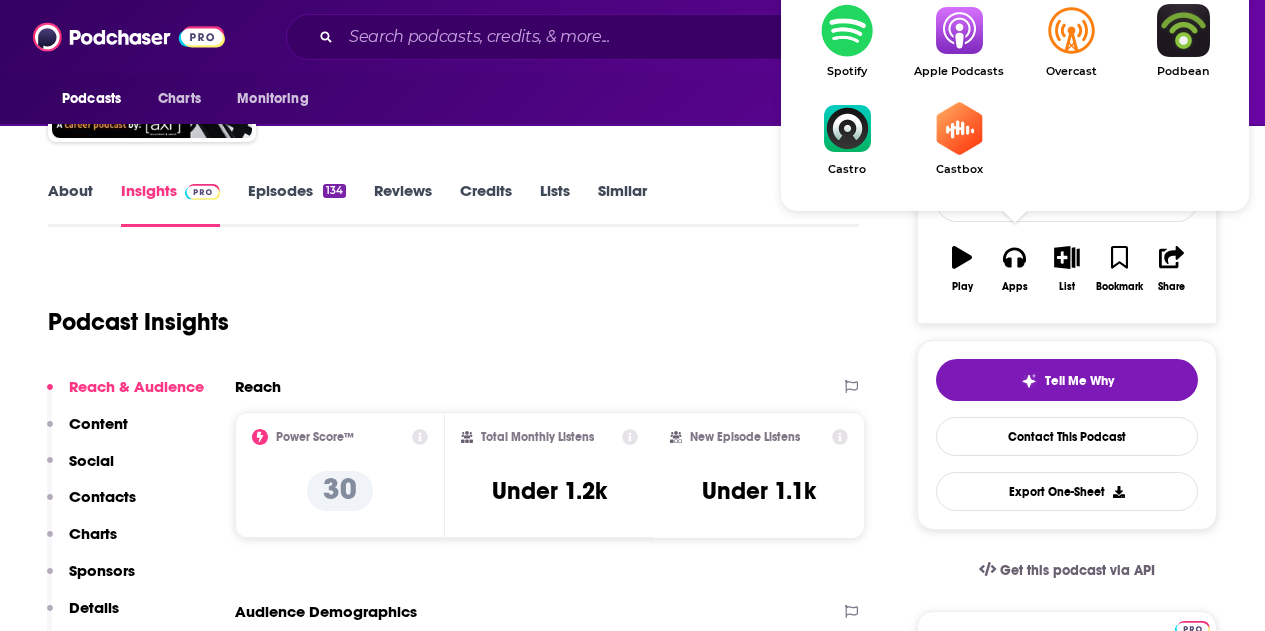 click at bounding box center (959, 30) 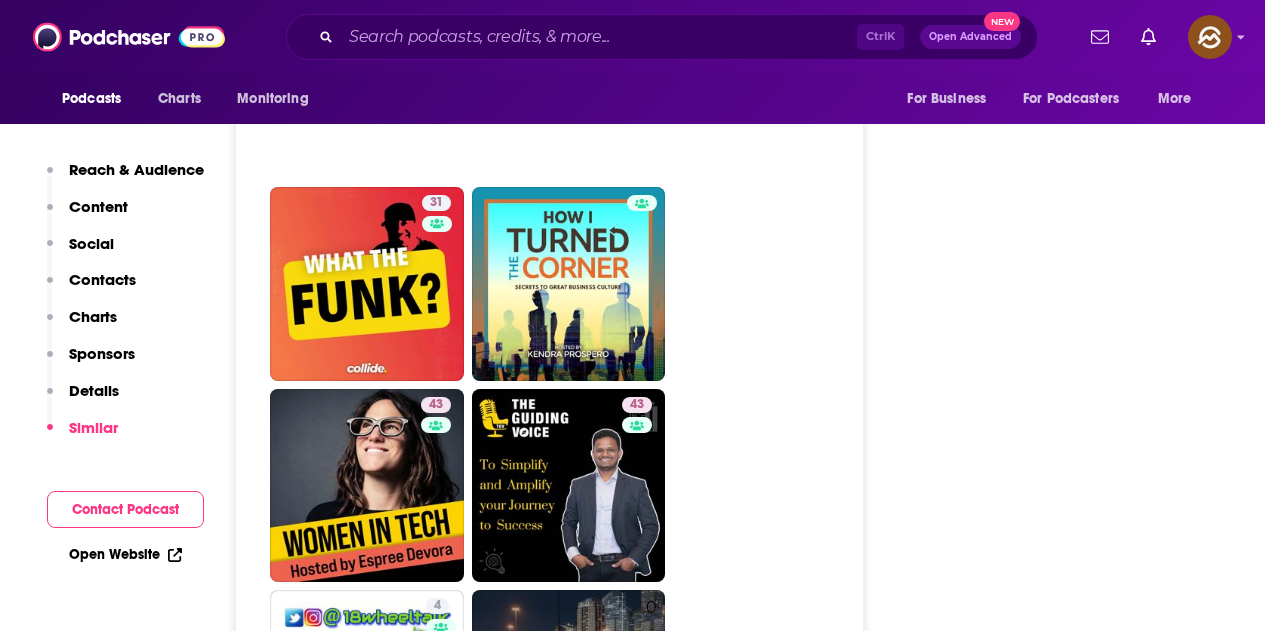 scroll, scrollTop: 8900, scrollLeft: 0, axis: vertical 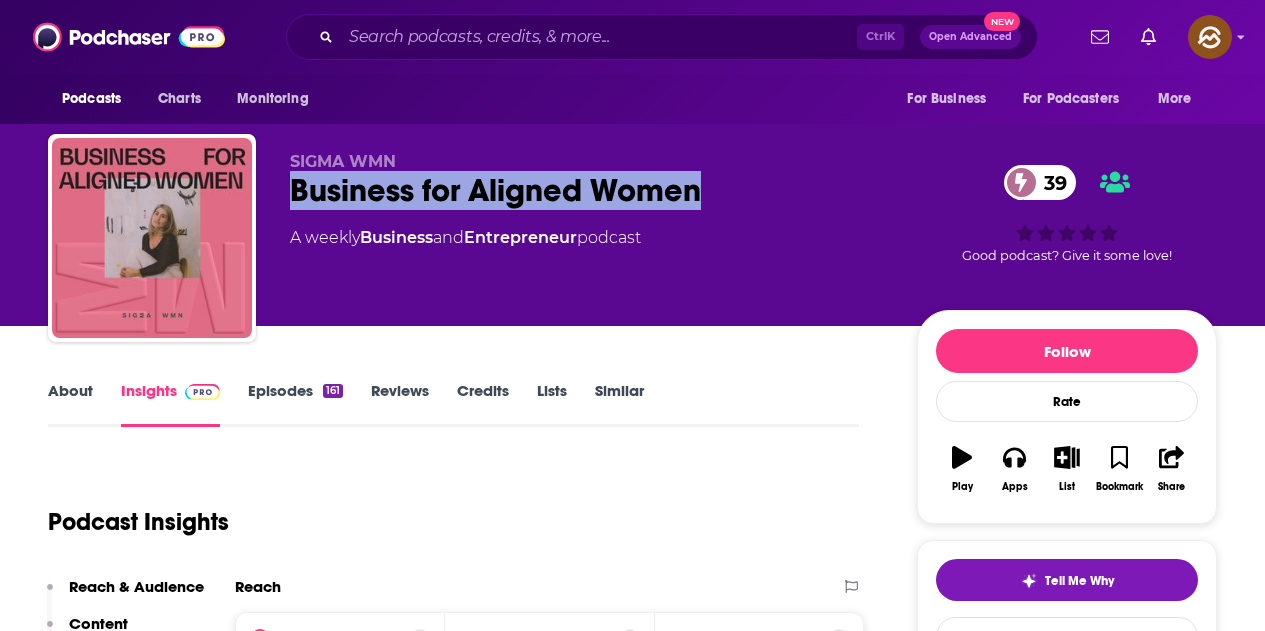 drag, startPoint x: 360, startPoint y: 196, endPoint x: 699, endPoint y: 200, distance: 339.0236 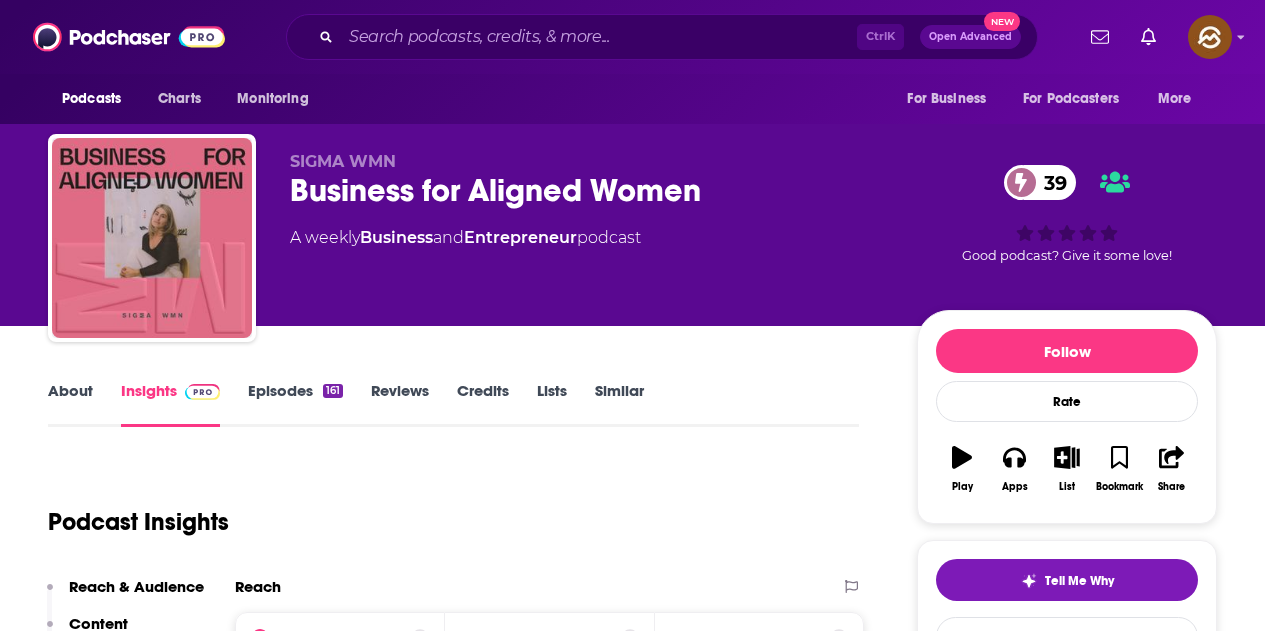 click on "A   weekly  Business  and  Entrepreneur  podcast" at bounding box center (587, 238) 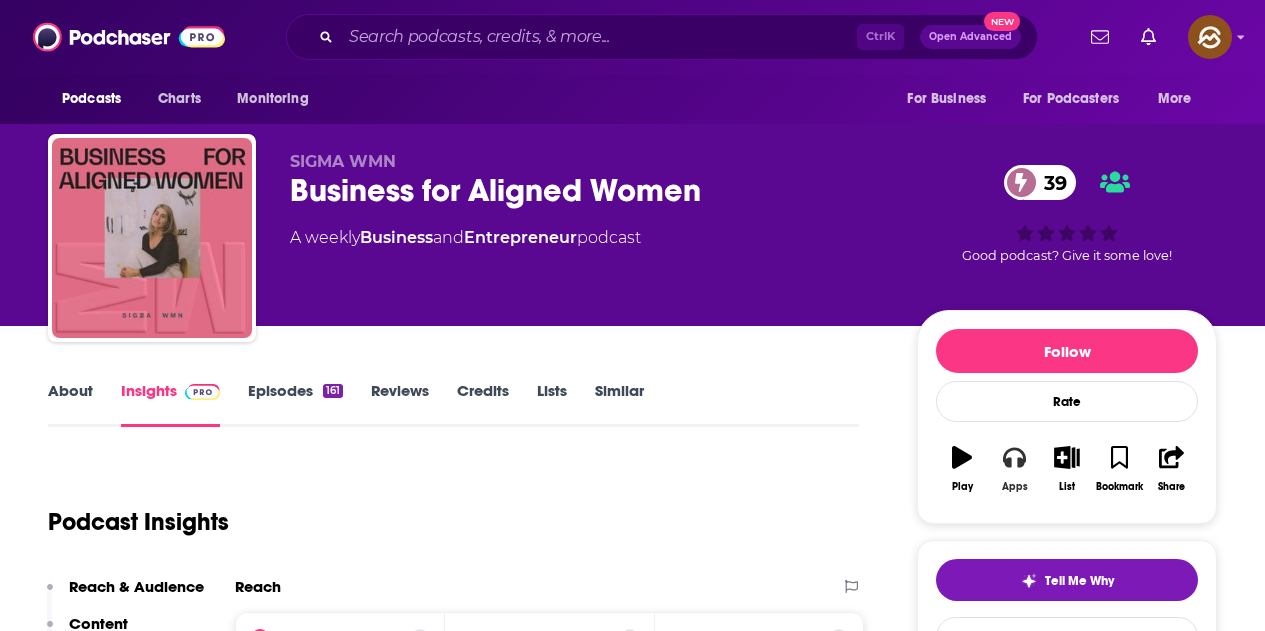 click 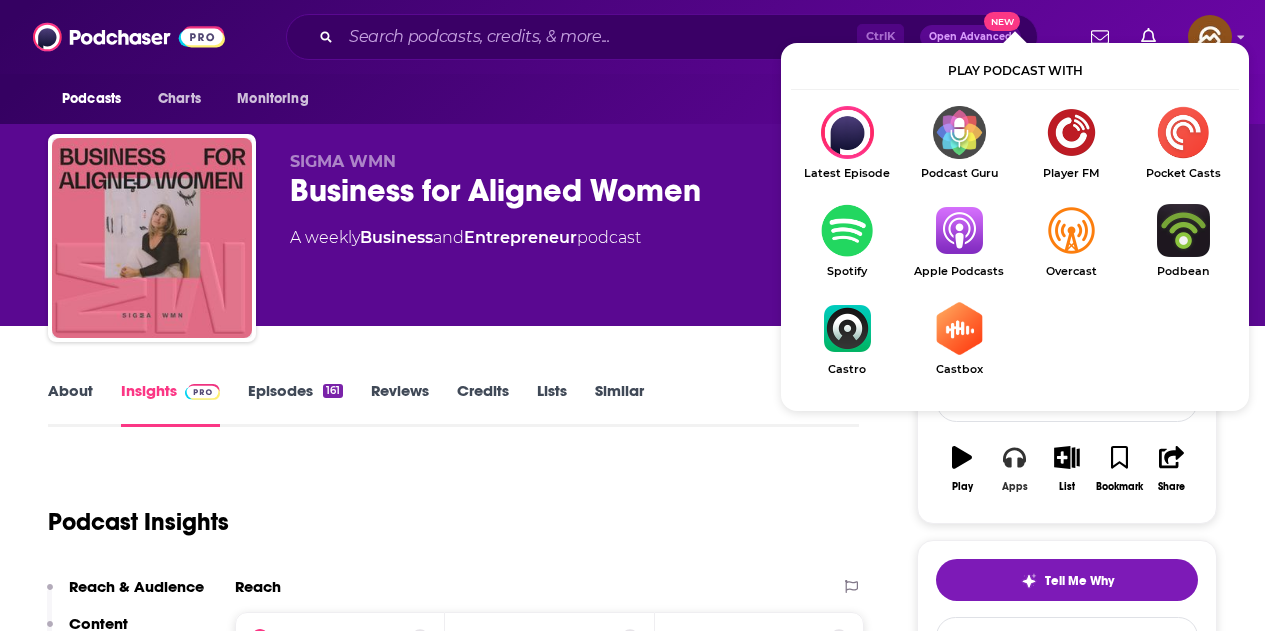 scroll, scrollTop: 100, scrollLeft: 0, axis: vertical 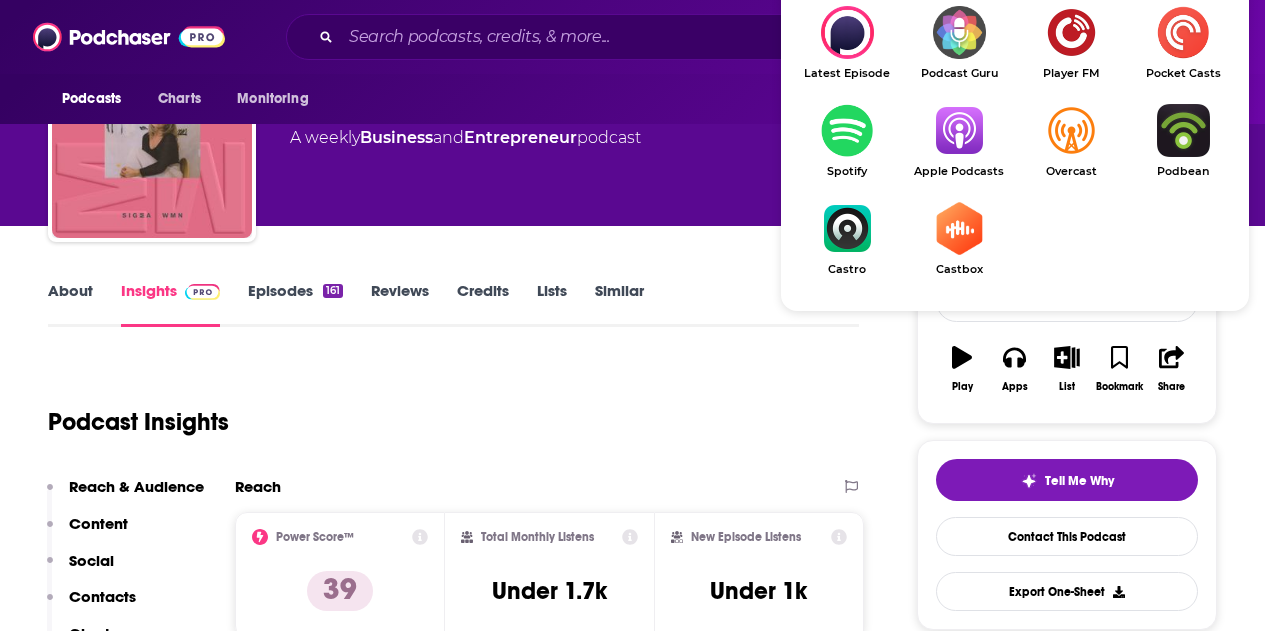 click on "Apple Podcasts" at bounding box center (959, 171) 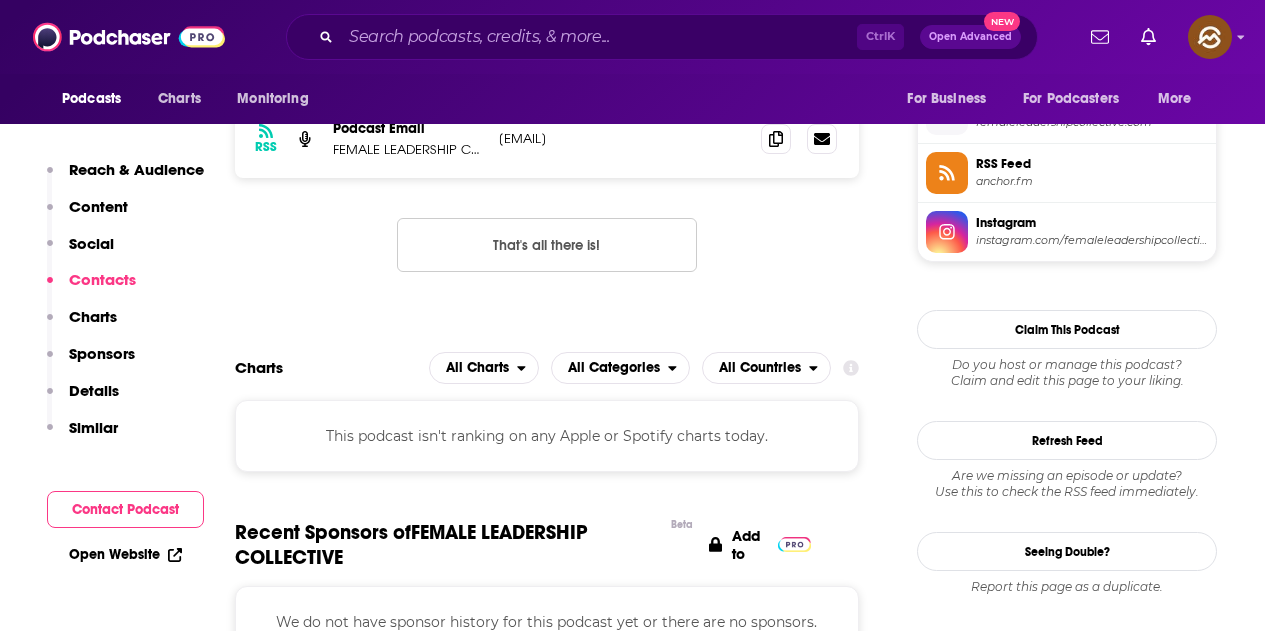 scroll, scrollTop: 1700, scrollLeft: 0, axis: vertical 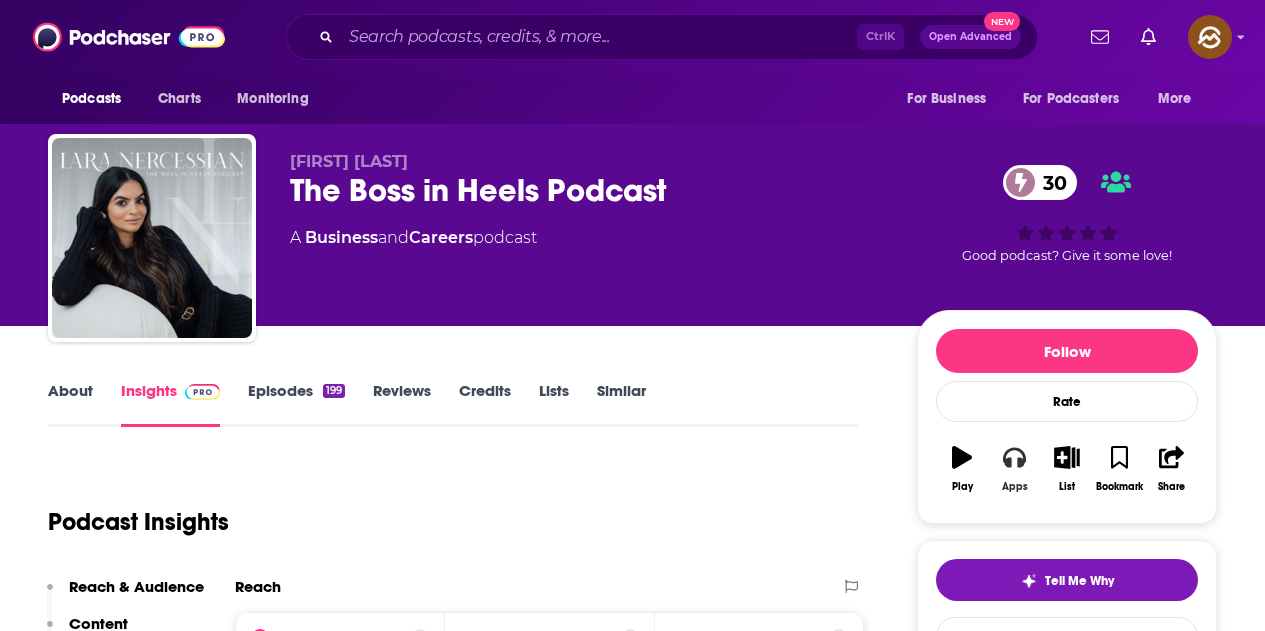 click on "Apps" at bounding box center (1014, 469) 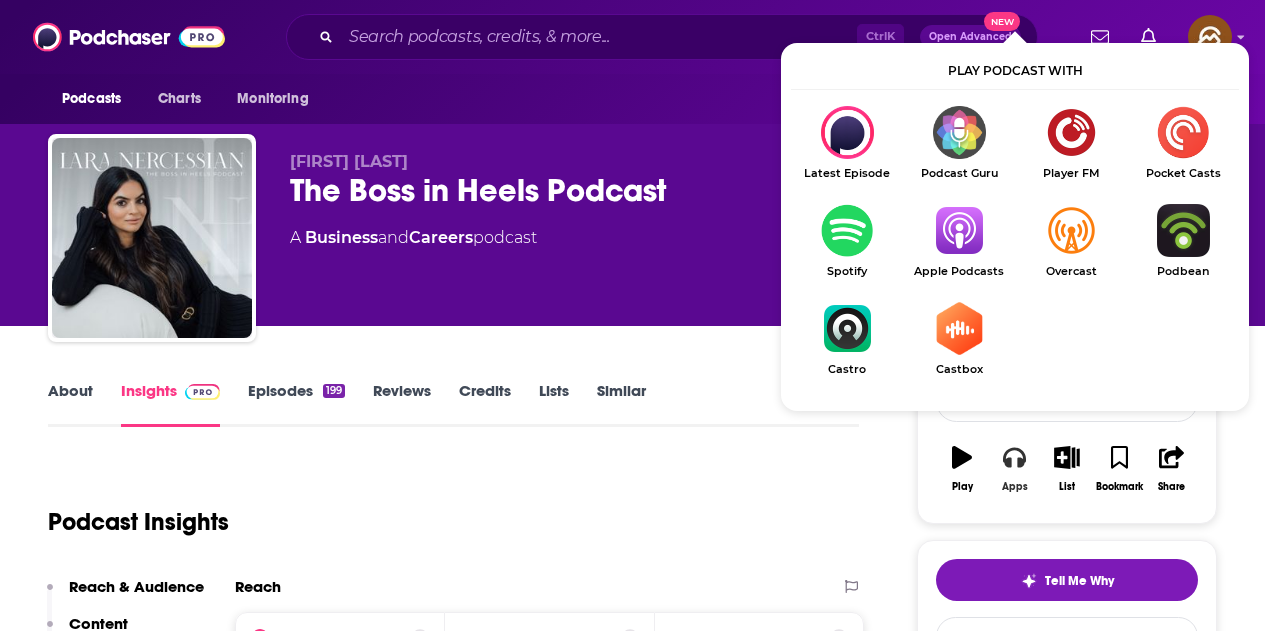 scroll, scrollTop: 100, scrollLeft: 0, axis: vertical 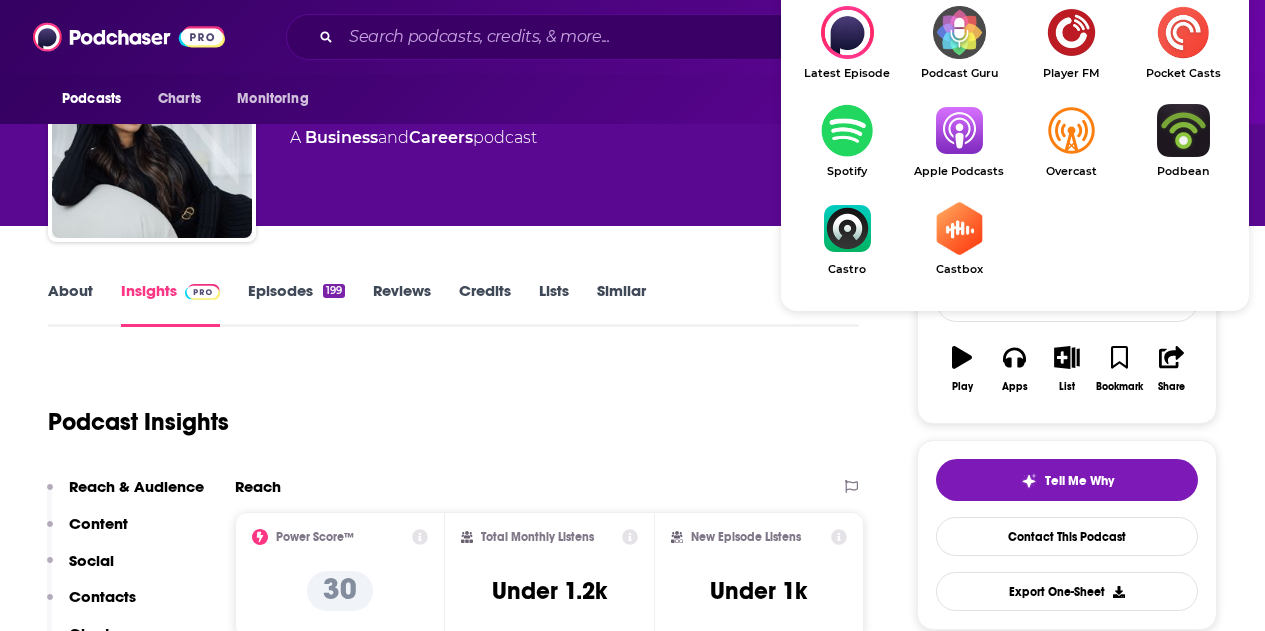 click at bounding box center [959, 130] 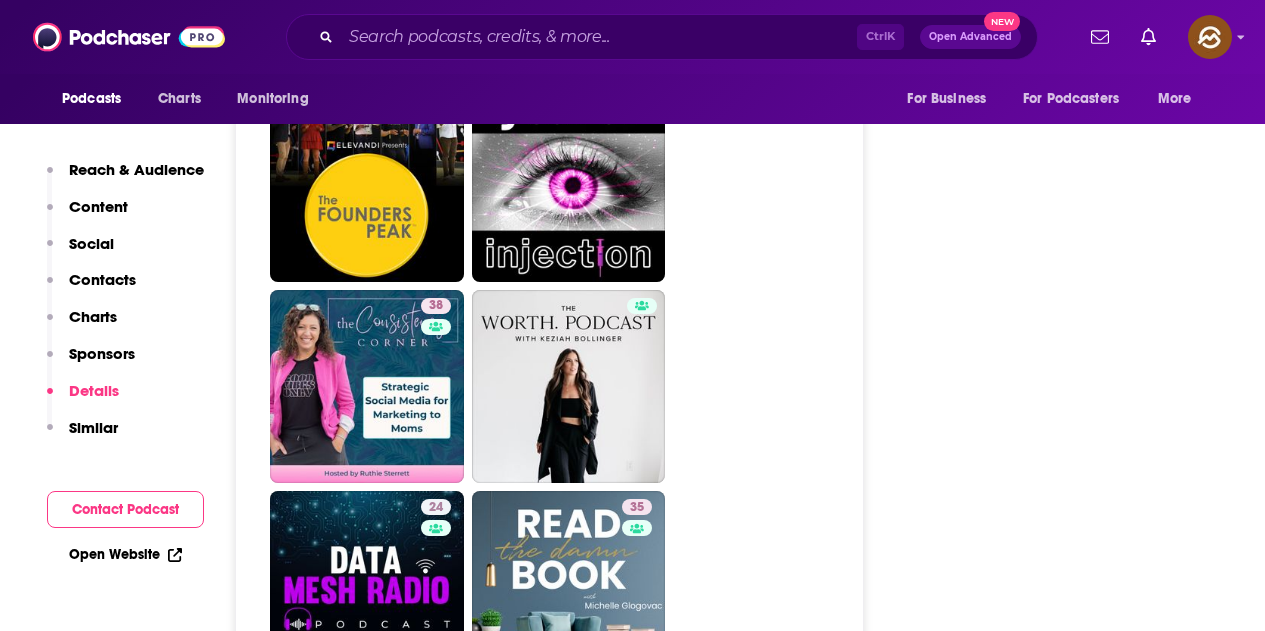 scroll, scrollTop: 4600, scrollLeft: 0, axis: vertical 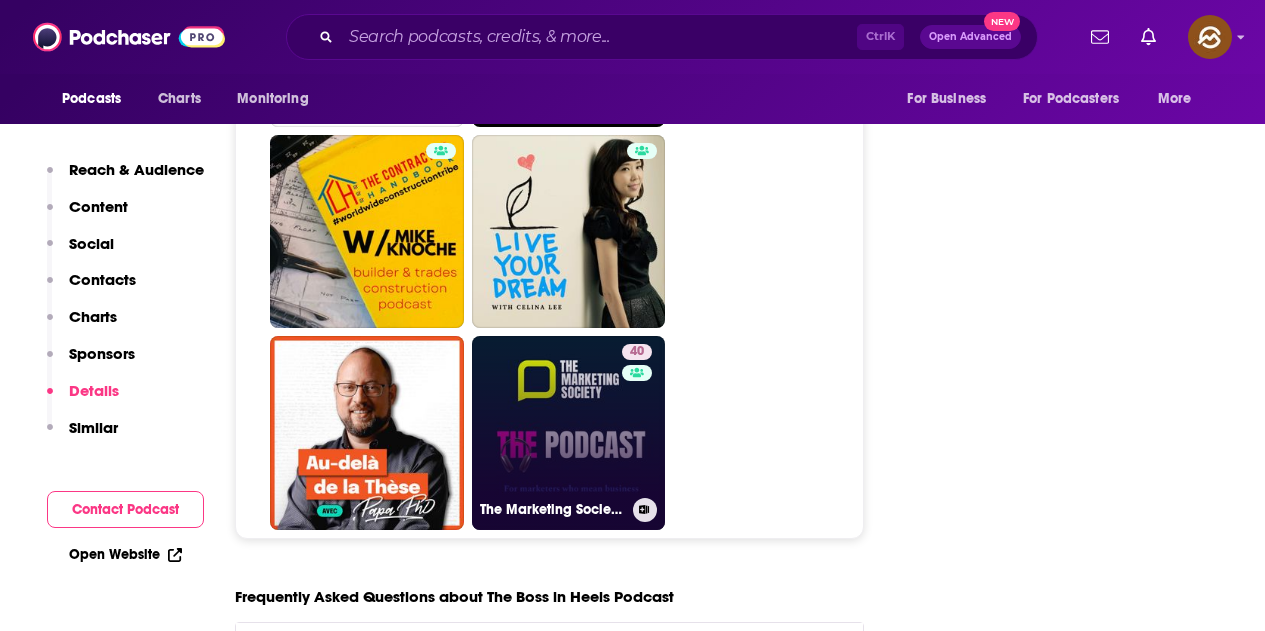 click on "40 The Marketing Society Podcast" at bounding box center [569, 433] 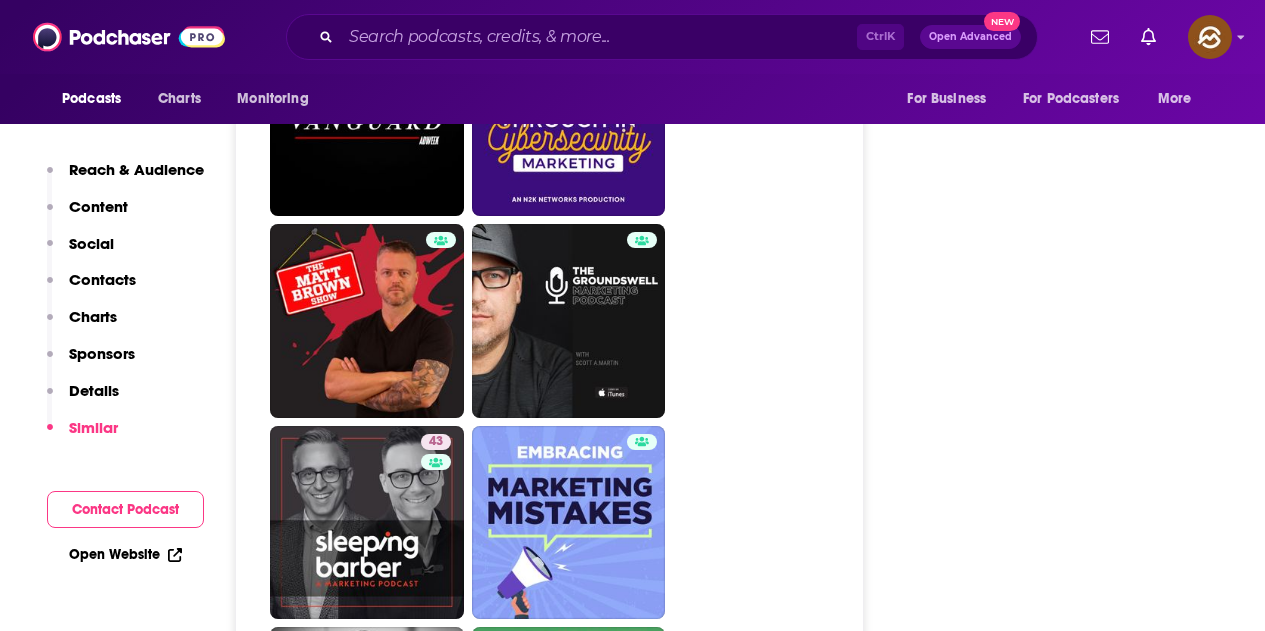 scroll, scrollTop: 3500, scrollLeft: 0, axis: vertical 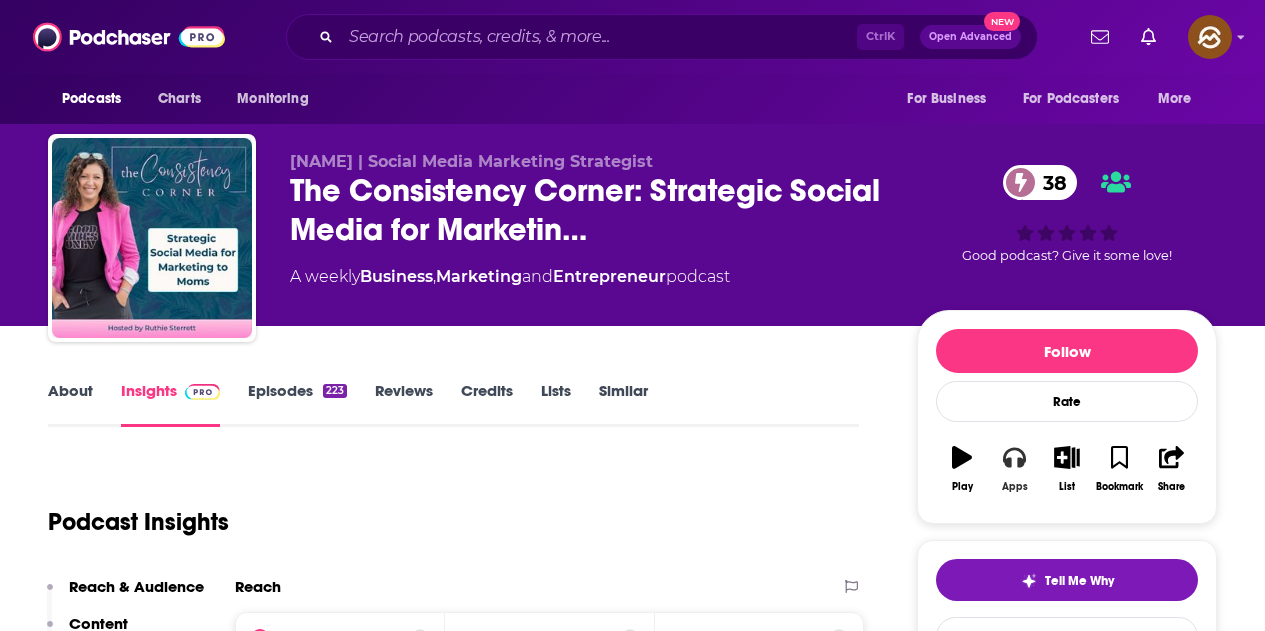 click on "Apps" at bounding box center (1014, 469) 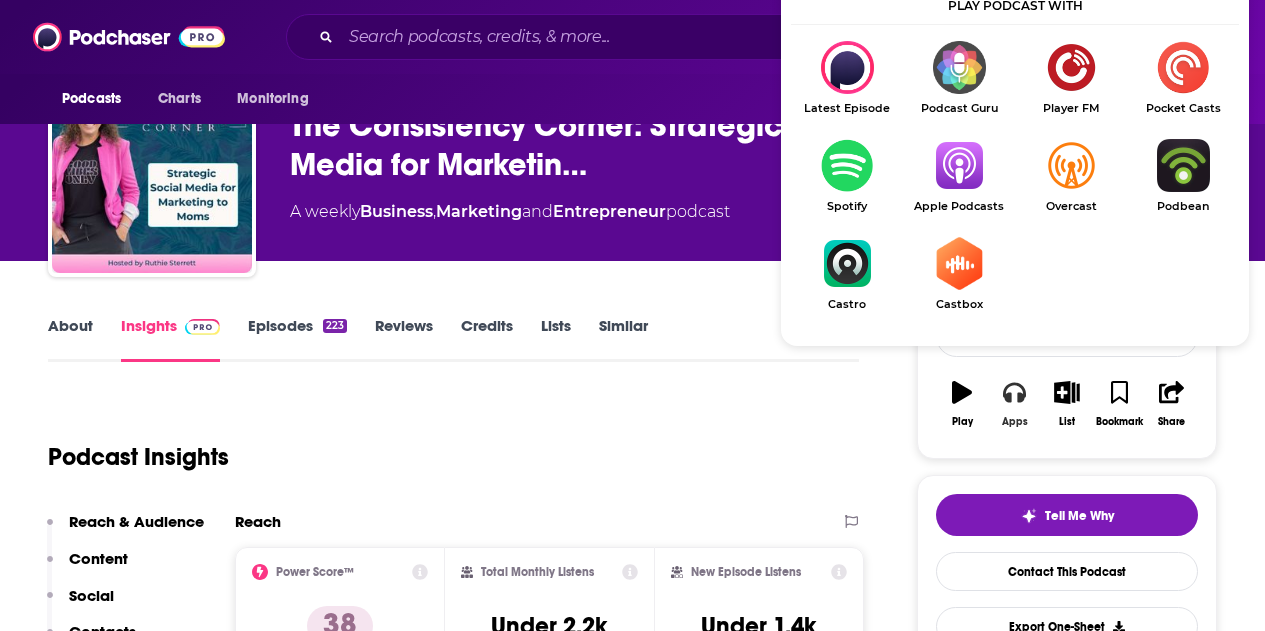 scroll, scrollTop: 100, scrollLeft: 0, axis: vertical 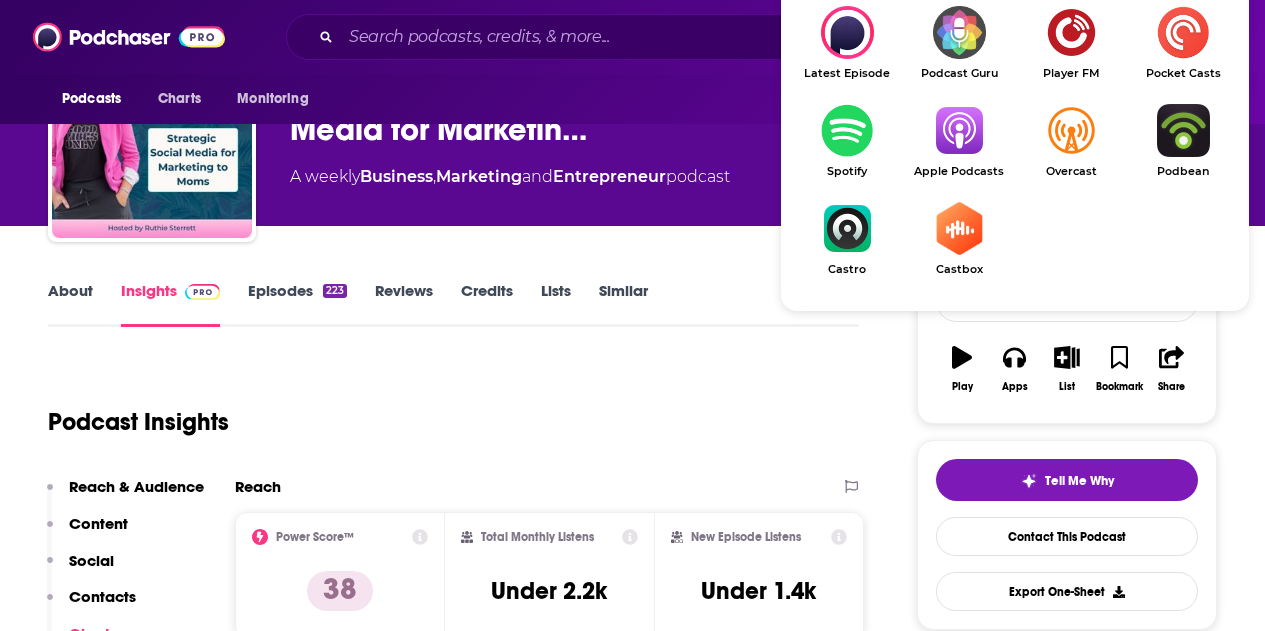 click on "Apple Podcasts" at bounding box center [959, 171] 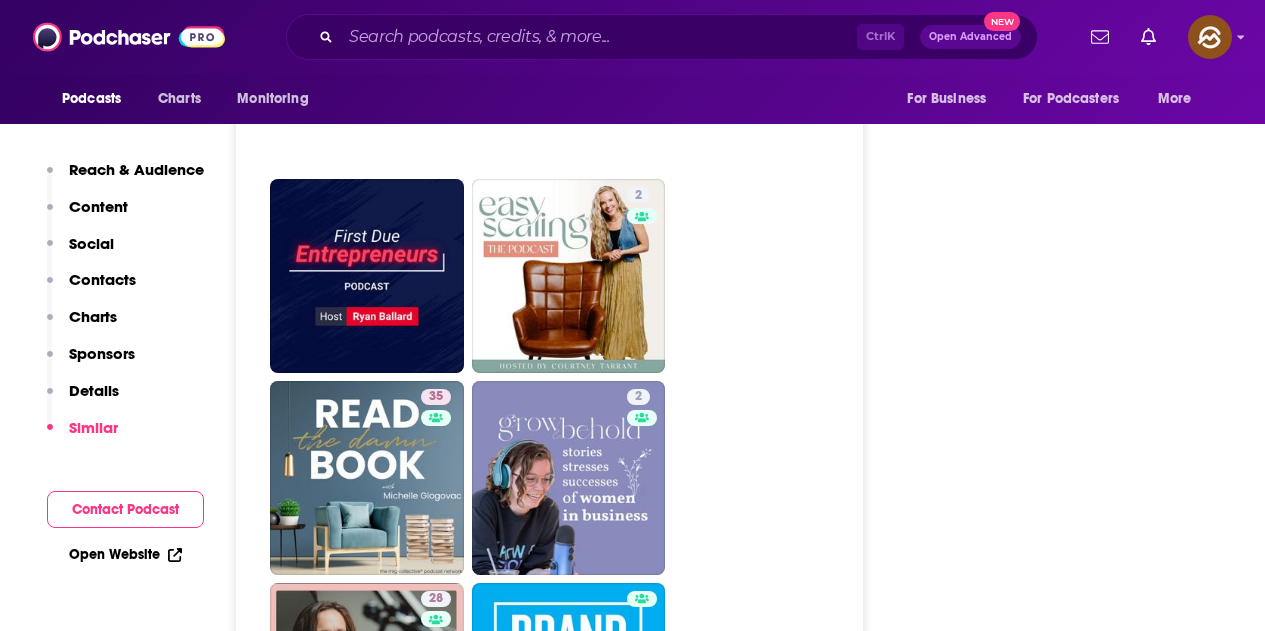 scroll, scrollTop: 3600, scrollLeft: 0, axis: vertical 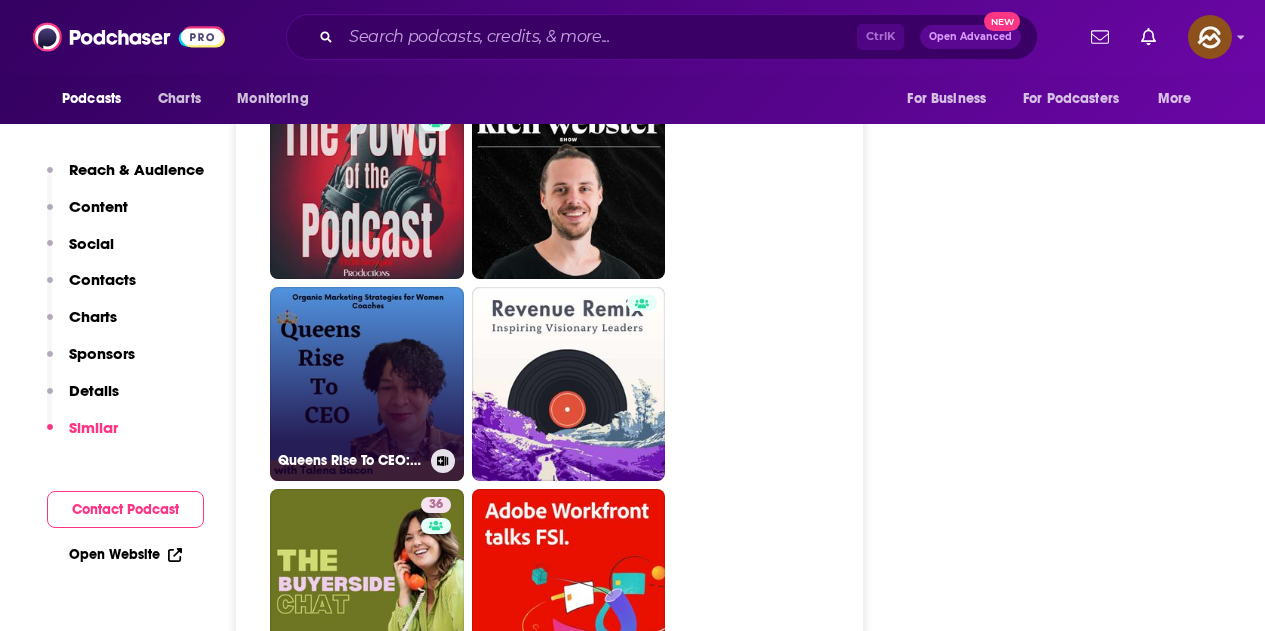 click on "Queens Rise To CEO: Organic Marketing Strategies for Women Coaches and Crafters" at bounding box center (367, 384) 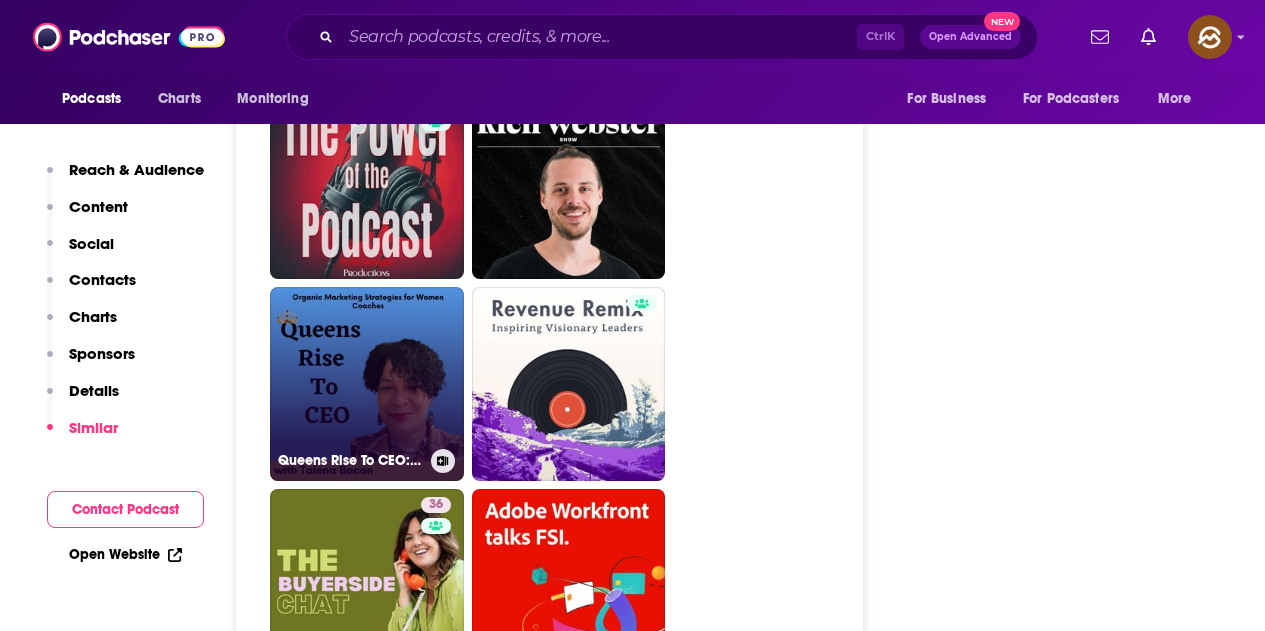 type on "https://www.podchaser.com/podcasts/queens-rise-to-ceo-organic-mar-5656910" 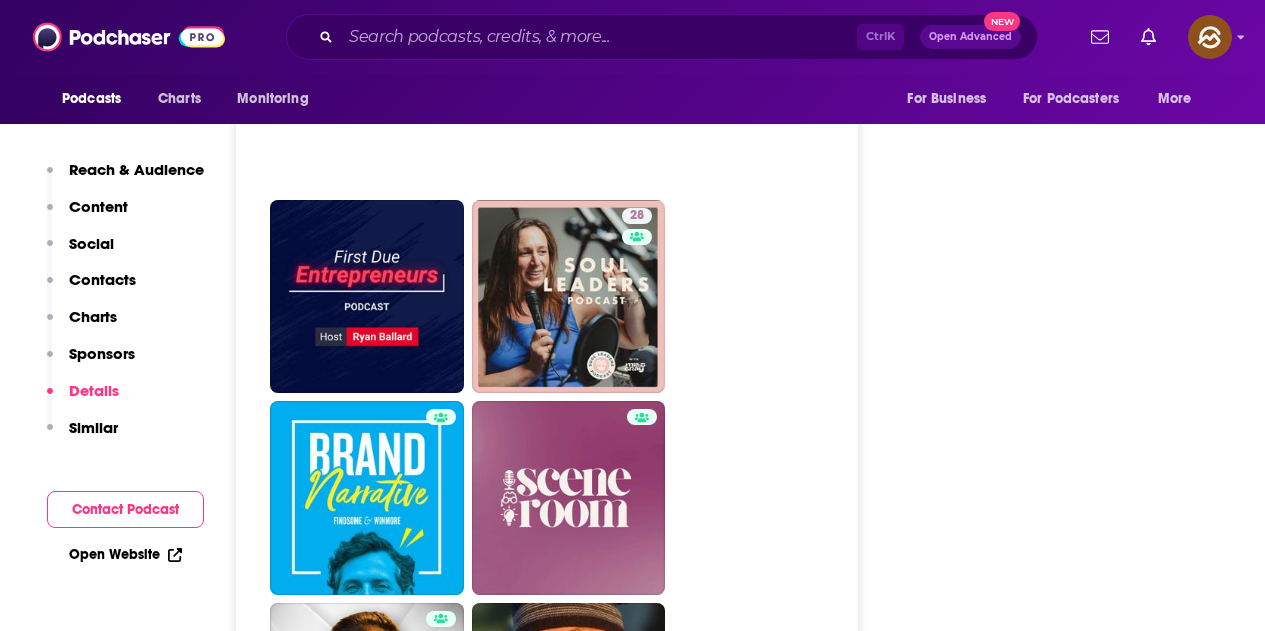 scroll, scrollTop: 2900, scrollLeft: 0, axis: vertical 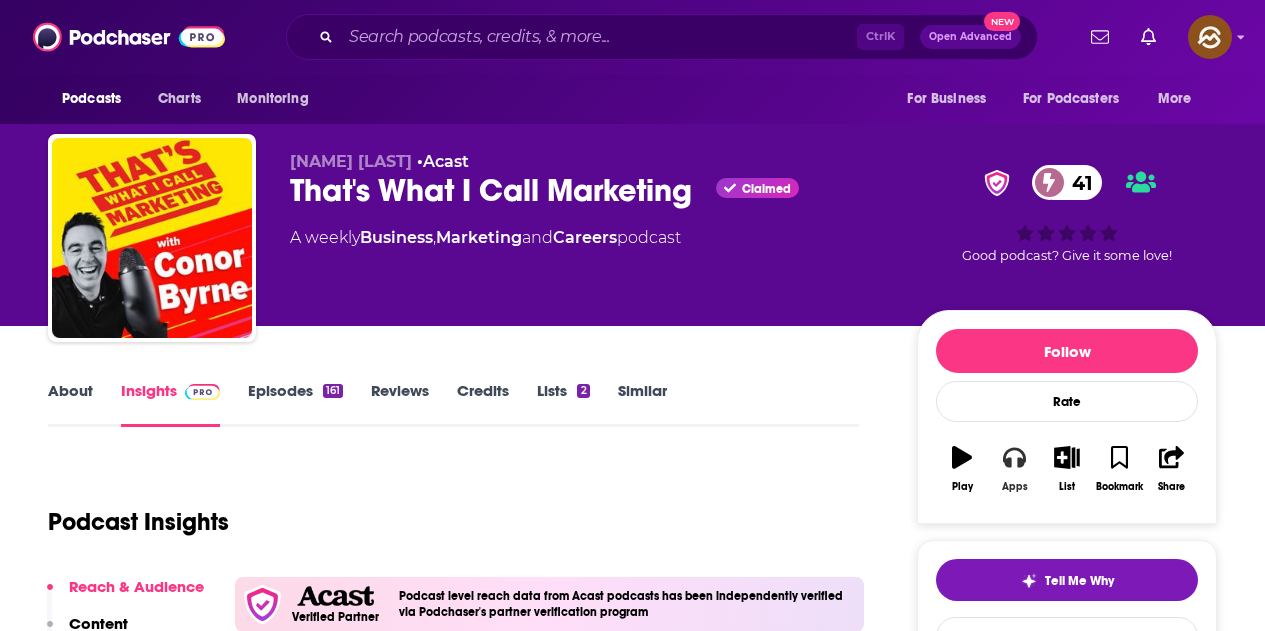 click 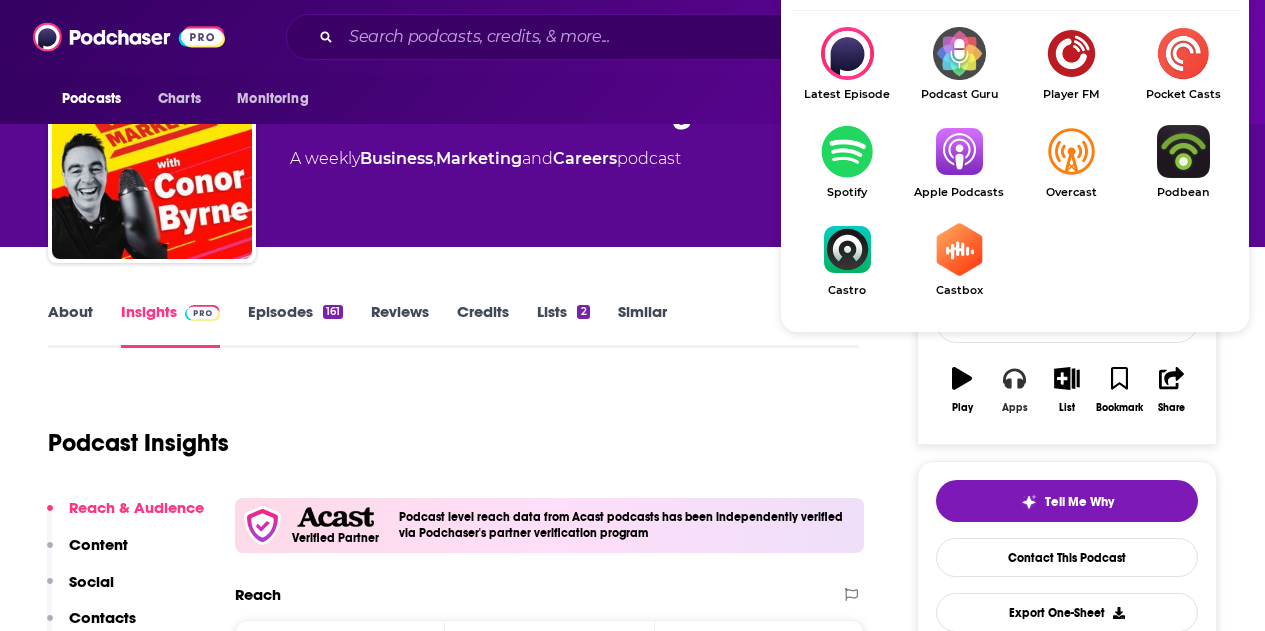 scroll, scrollTop: 100, scrollLeft: 0, axis: vertical 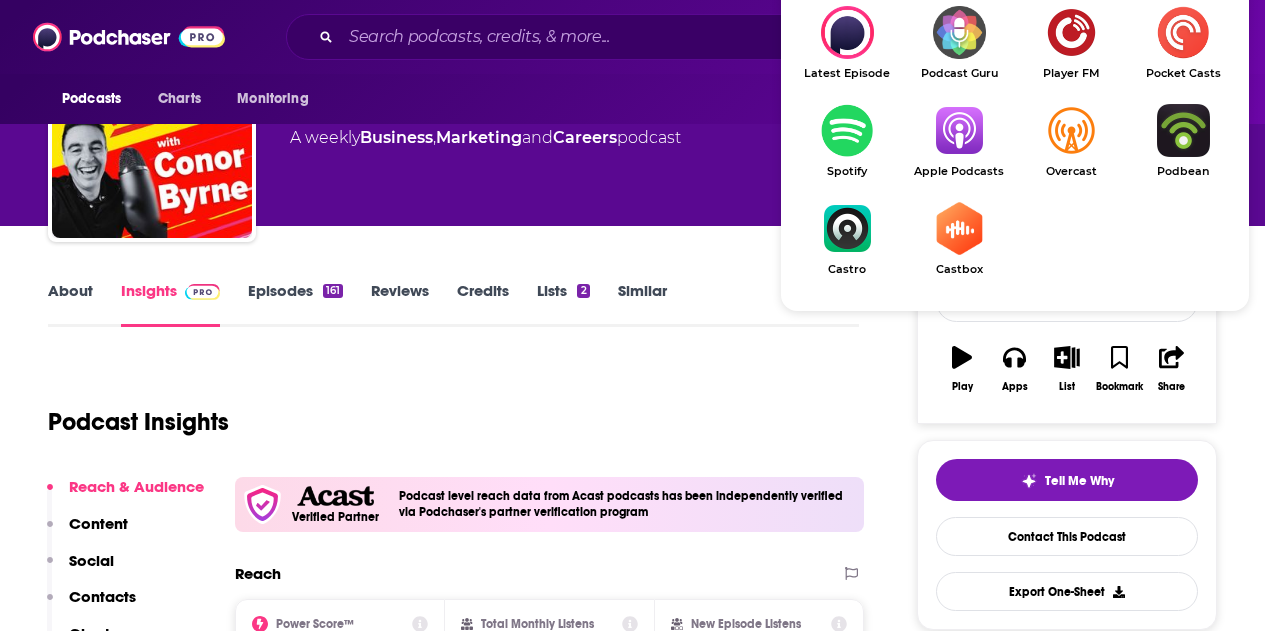 click at bounding box center (959, 130) 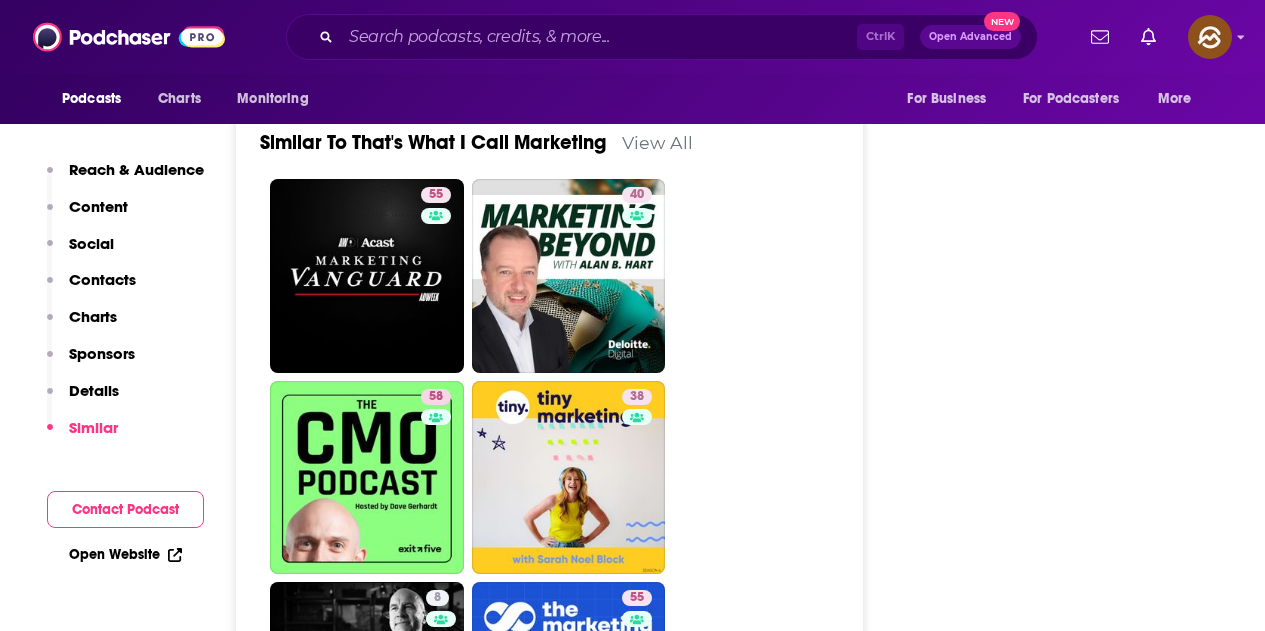 scroll, scrollTop: 3900, scrollLeft: 0, axis: vertical 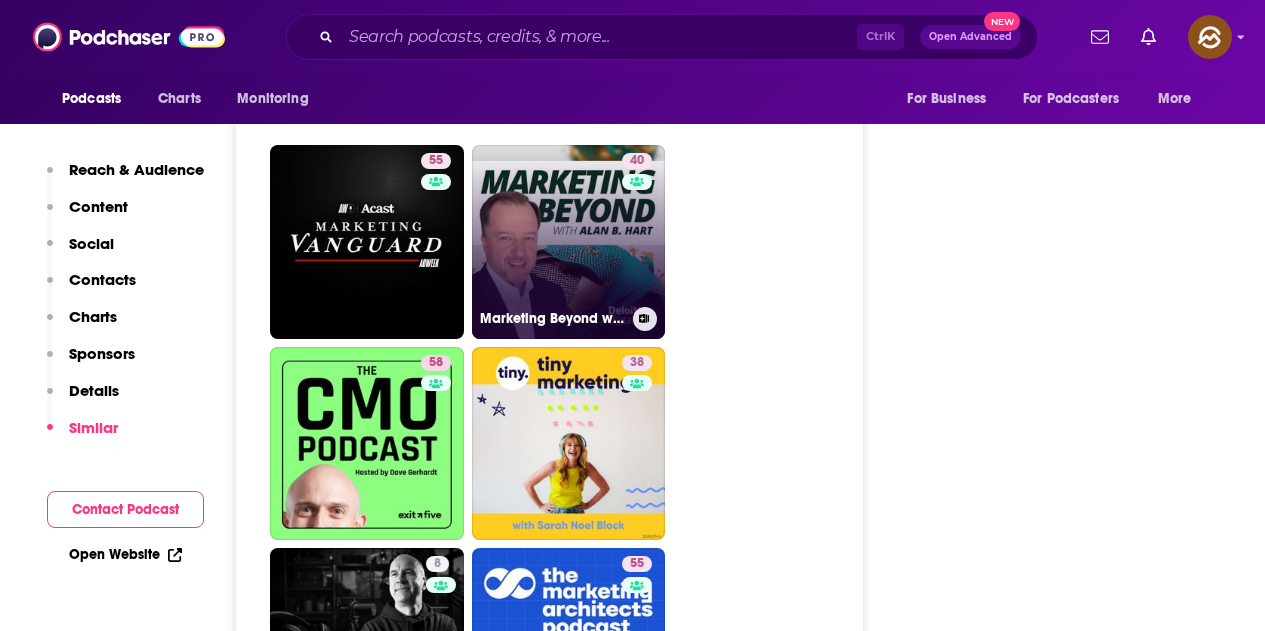 click on "40" at bounding box center [639, 230] 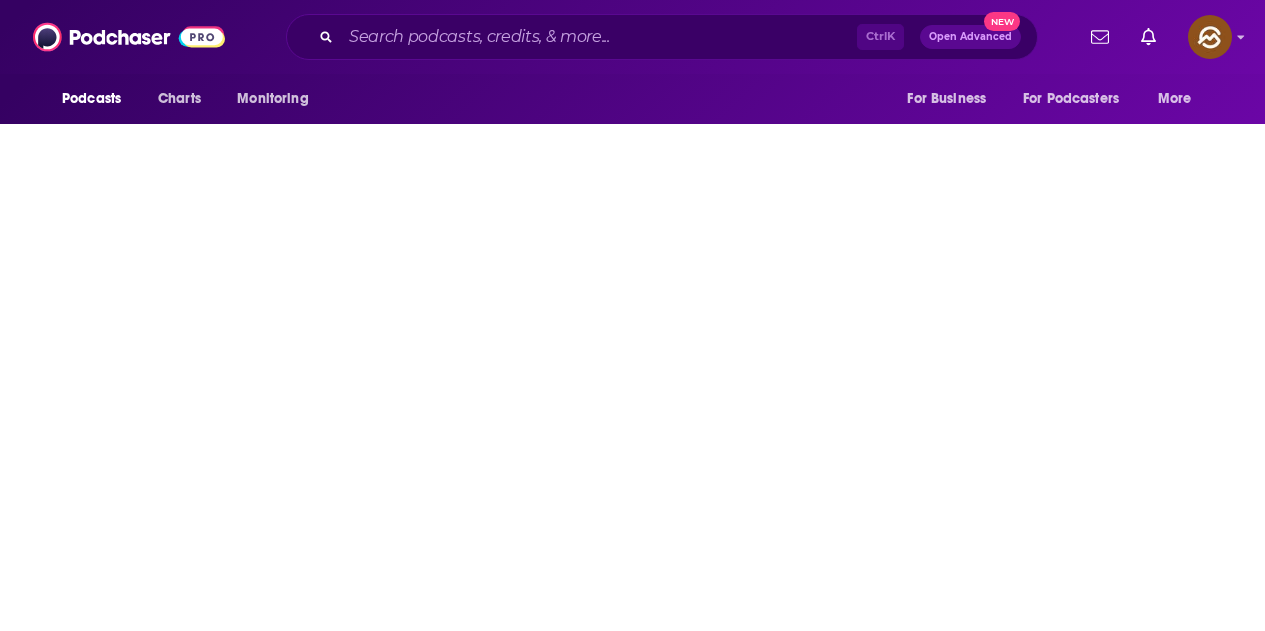 scroll, scrollTop: 0, scrollLeft: 0, axis: both 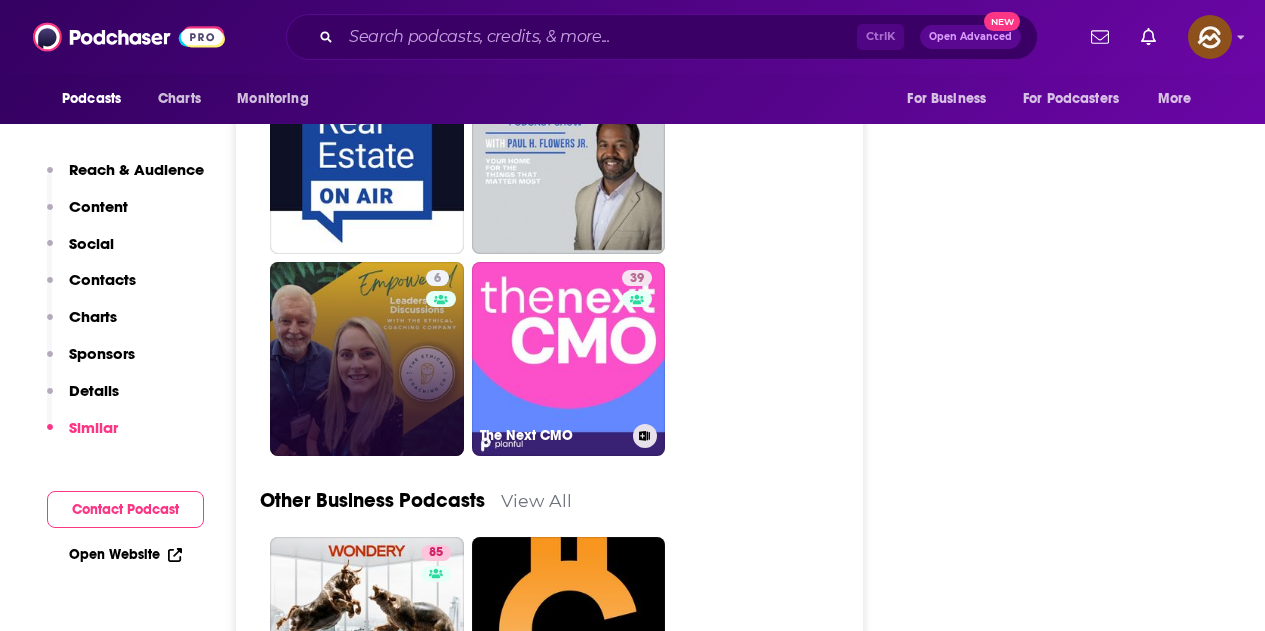 click on "6" at bounding box center [441, 359] 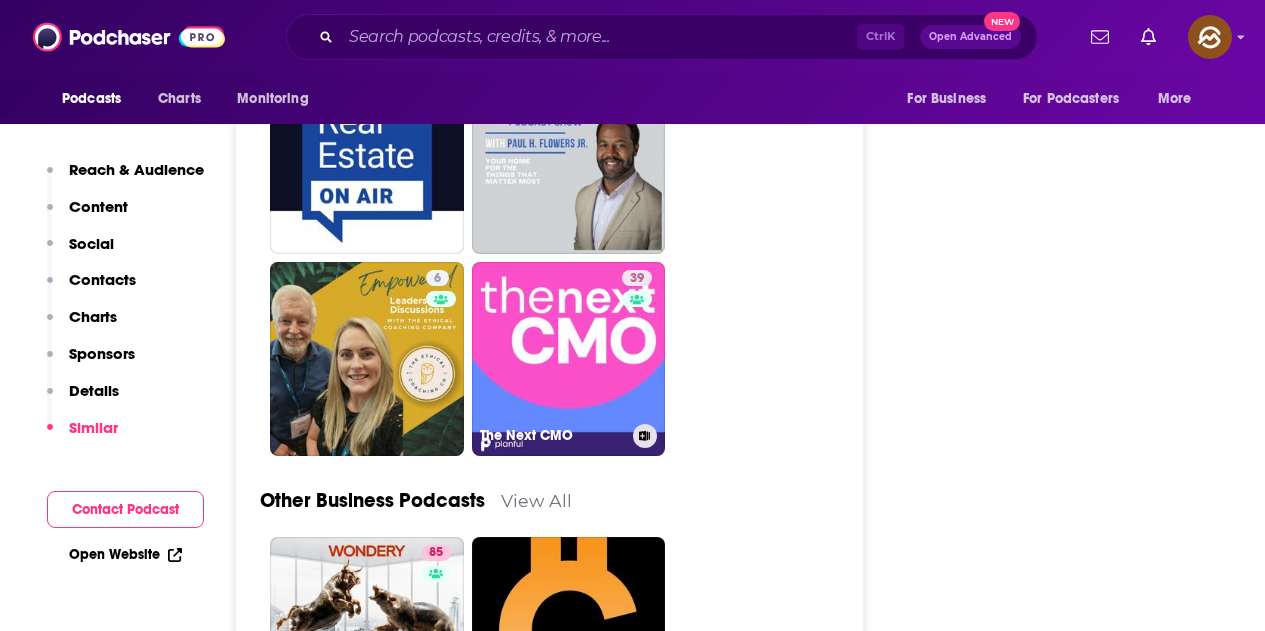 type on "https://www.podchaser.com/podcasts/empowered-leadership-discussio-4787162" 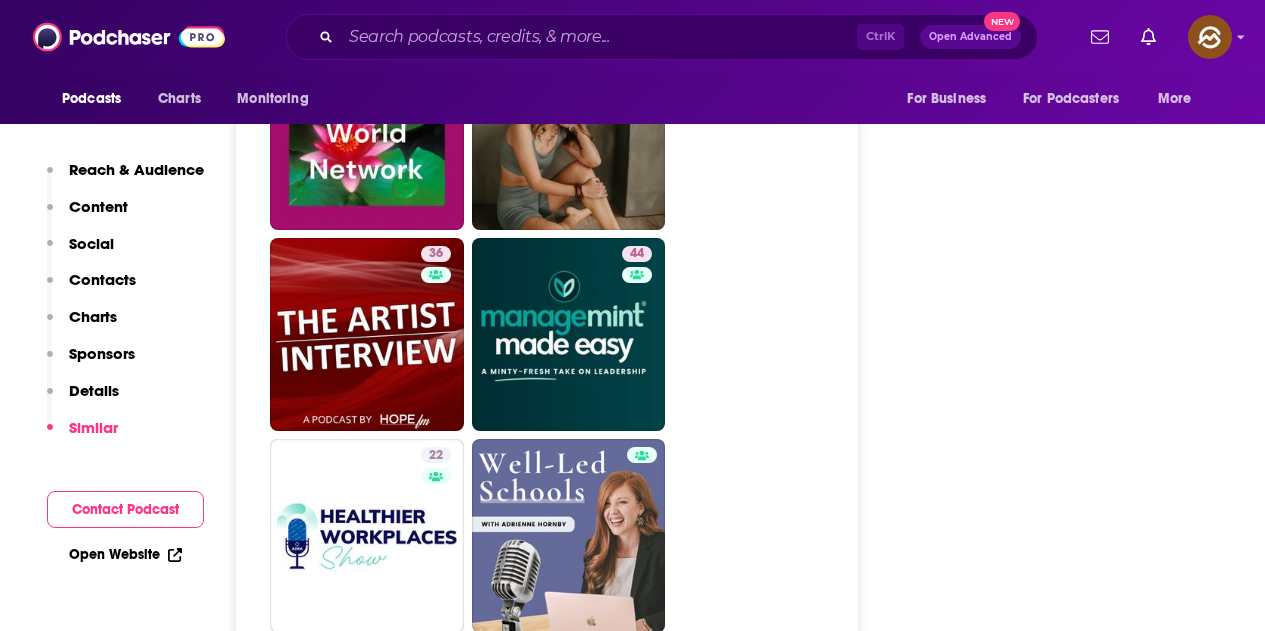 scroll, scrollTop: 5000, scrollLeft: 0, axis: vertical 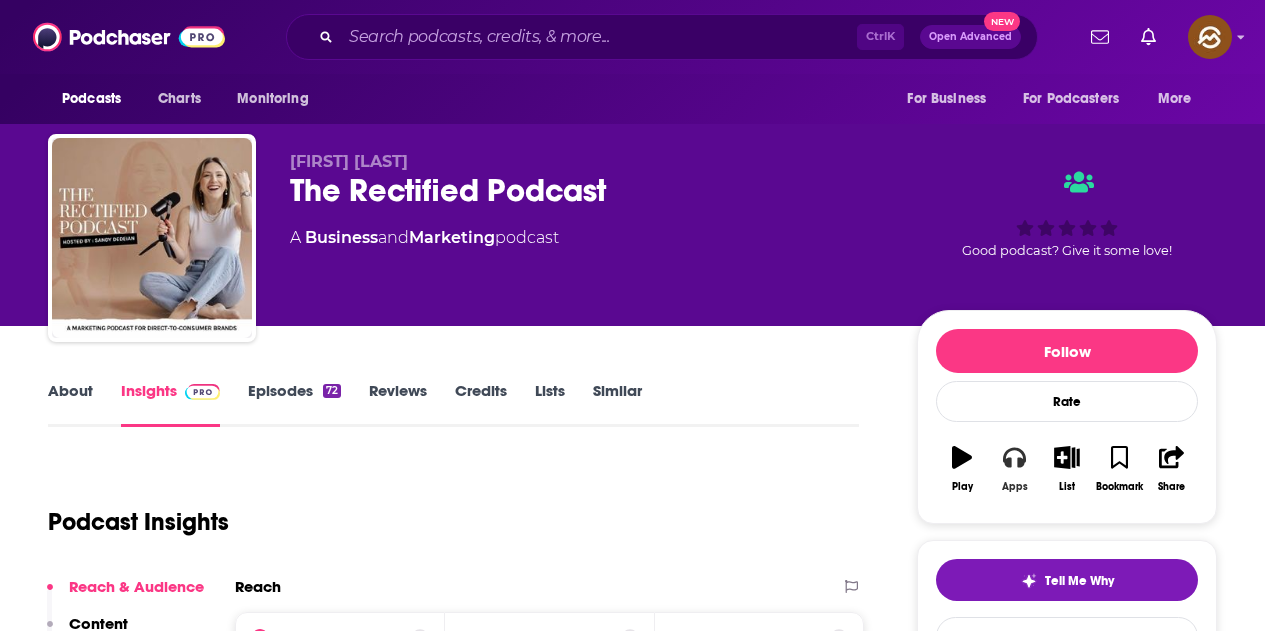 click on "Apps" at bounding box center [1014, 469] 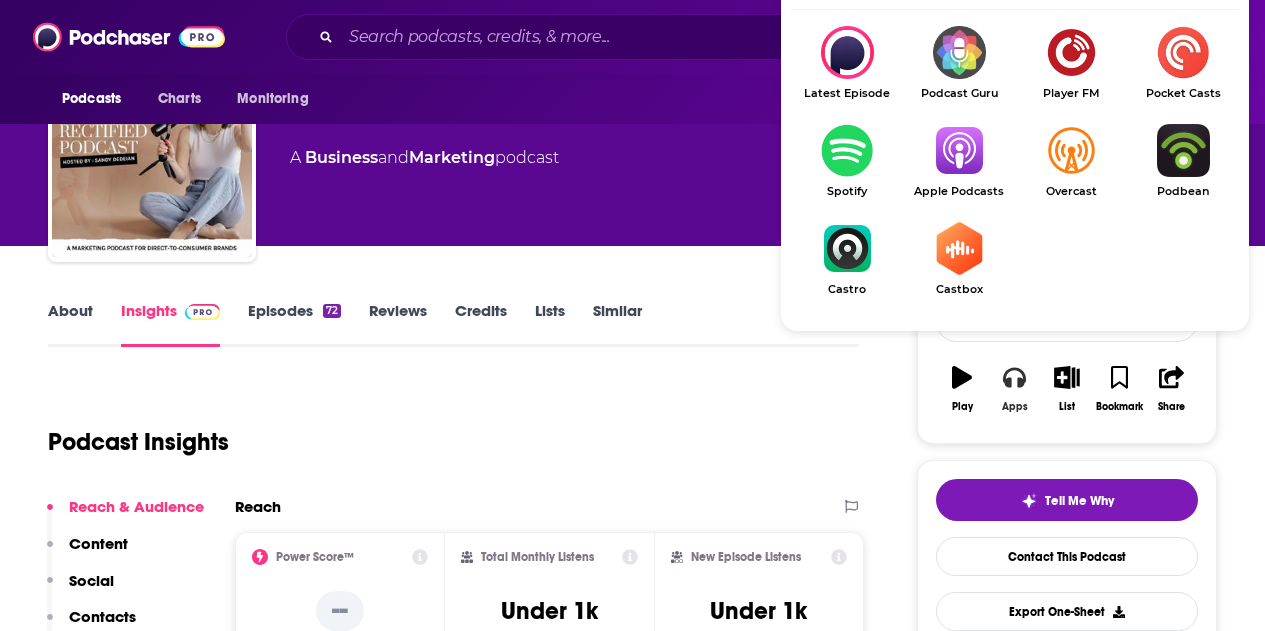 scroll, scrollTop: 100, scrollLeft: 0, axis: vertical 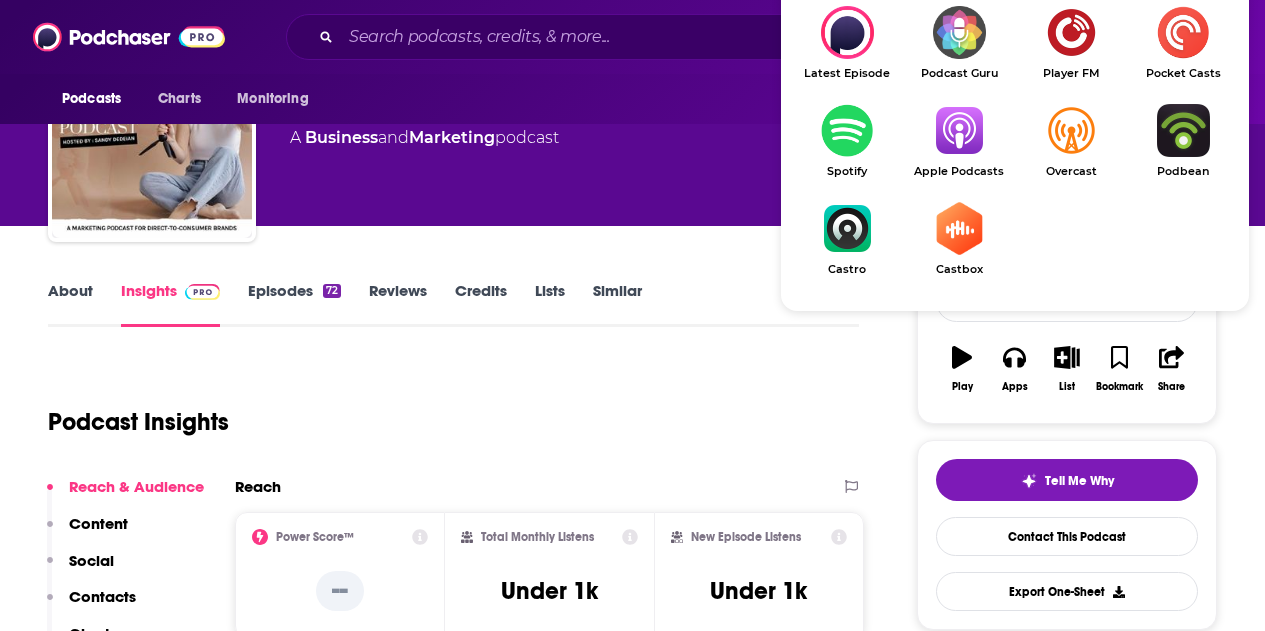 click at bounding box center (959, 130) 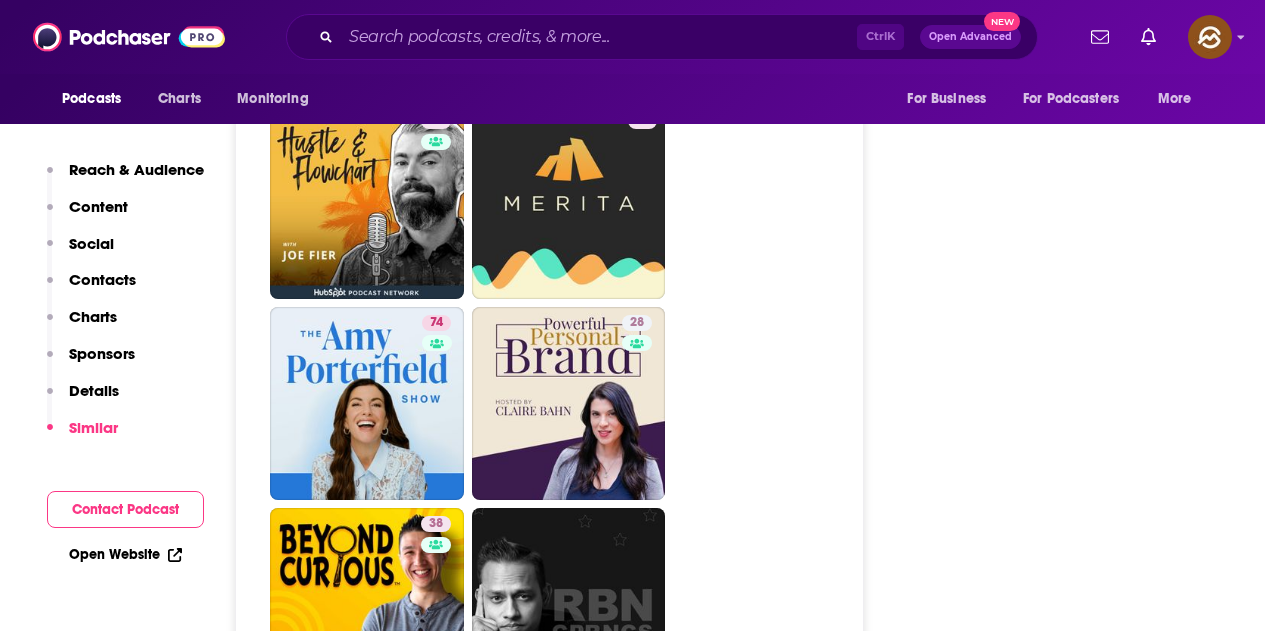 scroll, scrollTop: 8600, scrollLeft: 0, axis: vertical 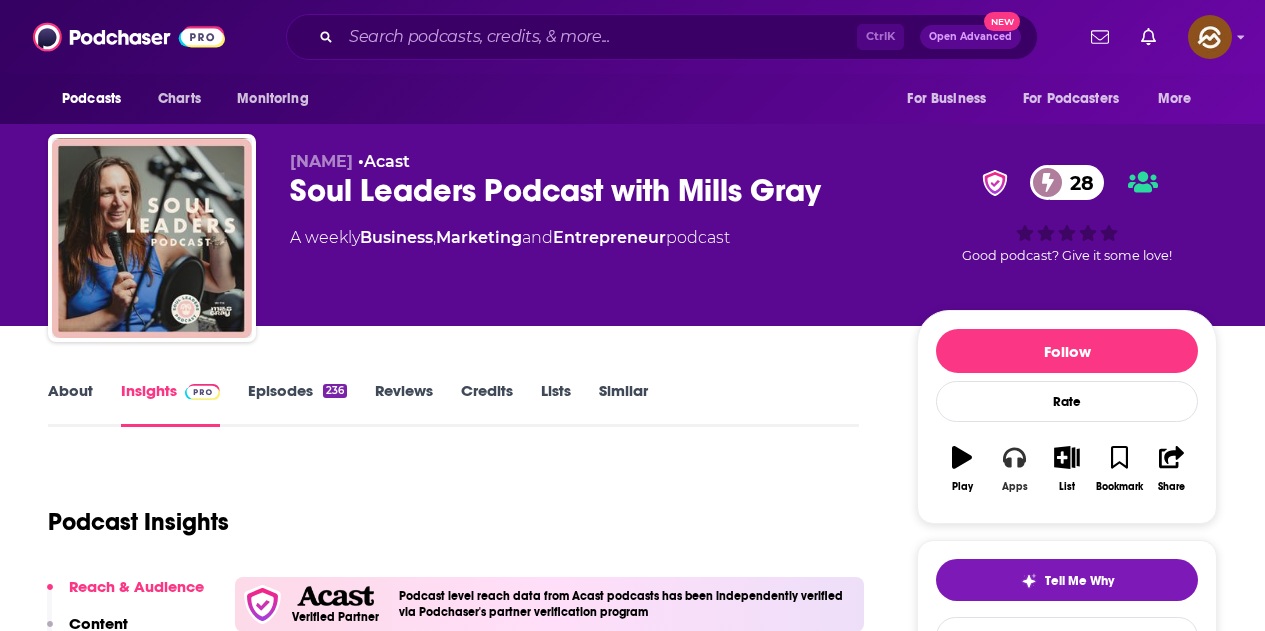 click on "Apps" at bounding box center [1015, 487] 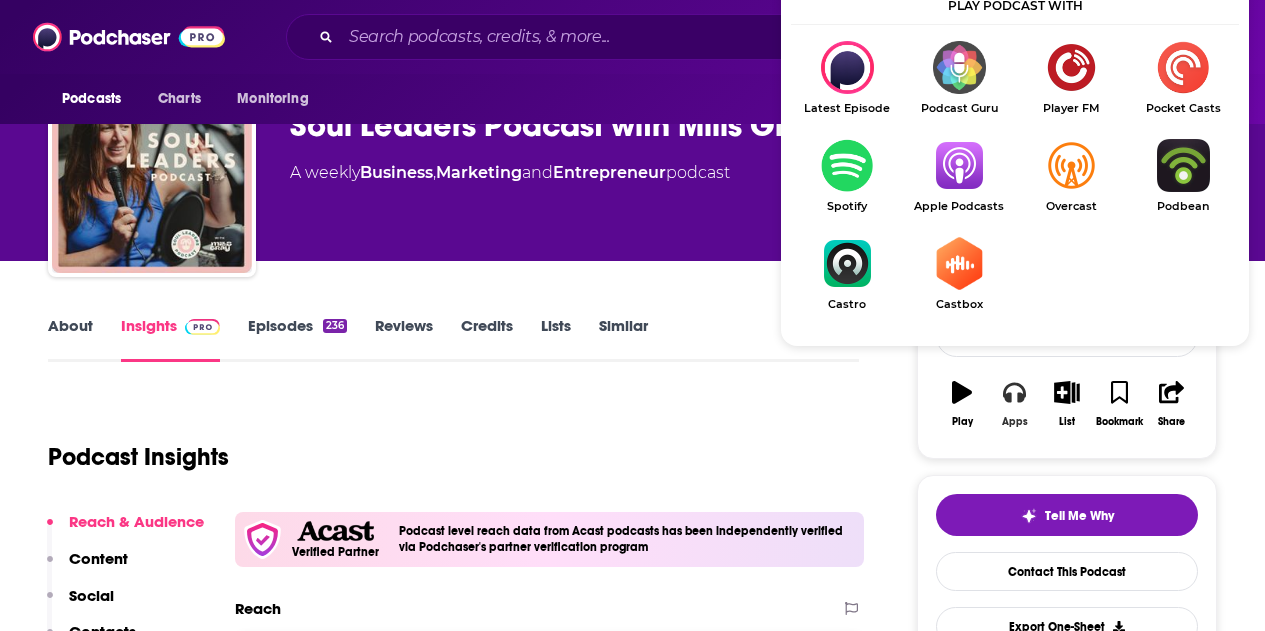 scroll, scrollTop: 100, scrollLeft: 0, axis: vertical 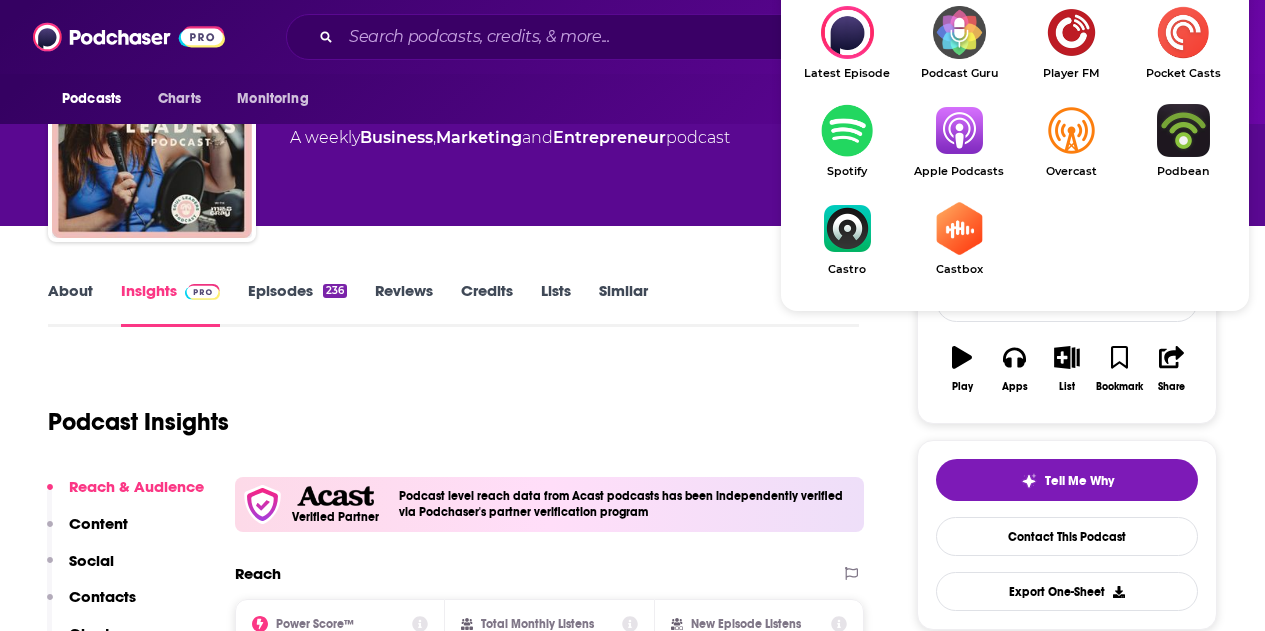 click at bounding box center [959, 130] 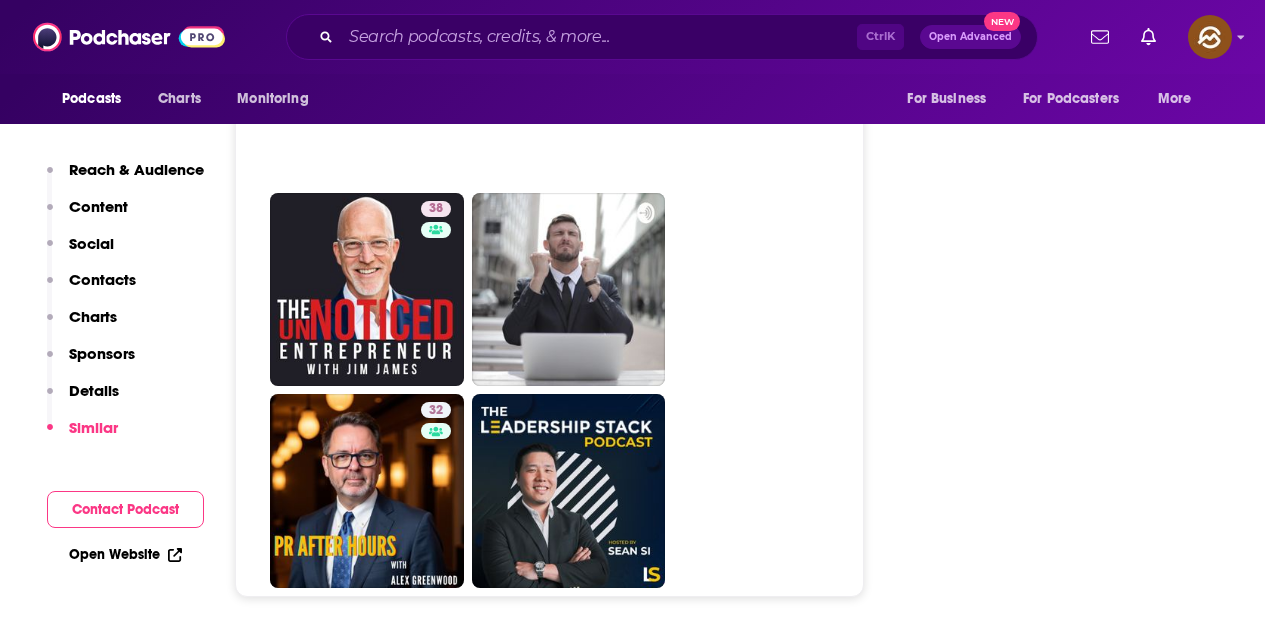 scroll, scrollTop: 8900, scrollLeft: 0, axis: vertical 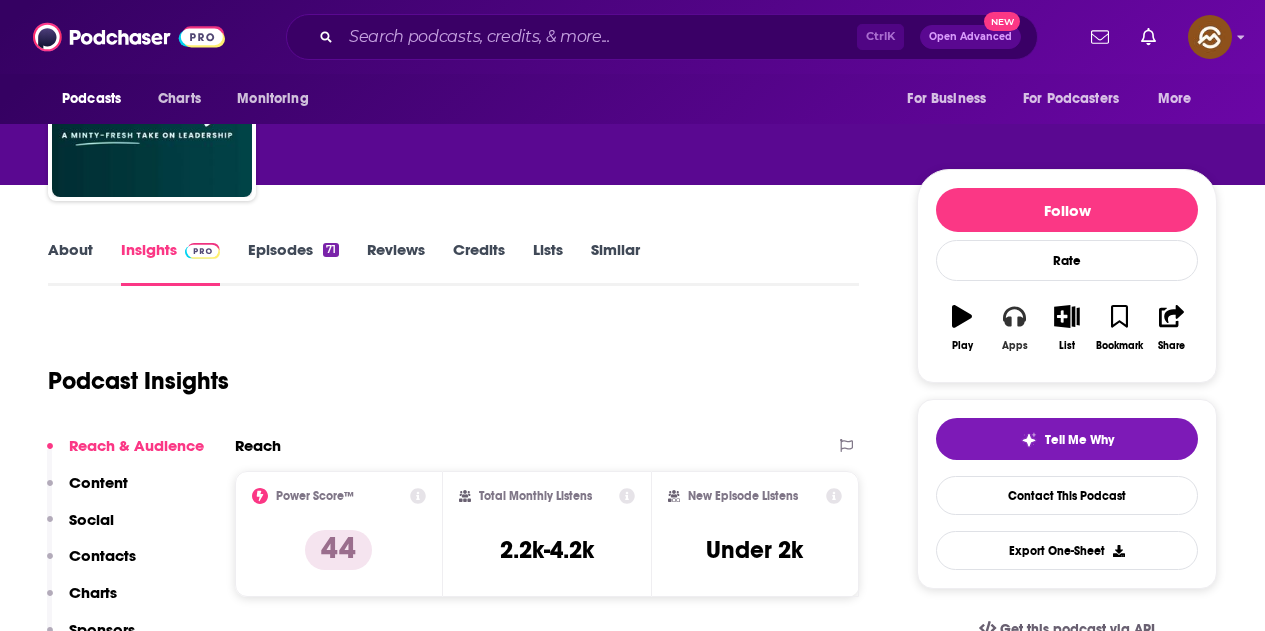 click on "Apps" at bounding box center (1015, 346) 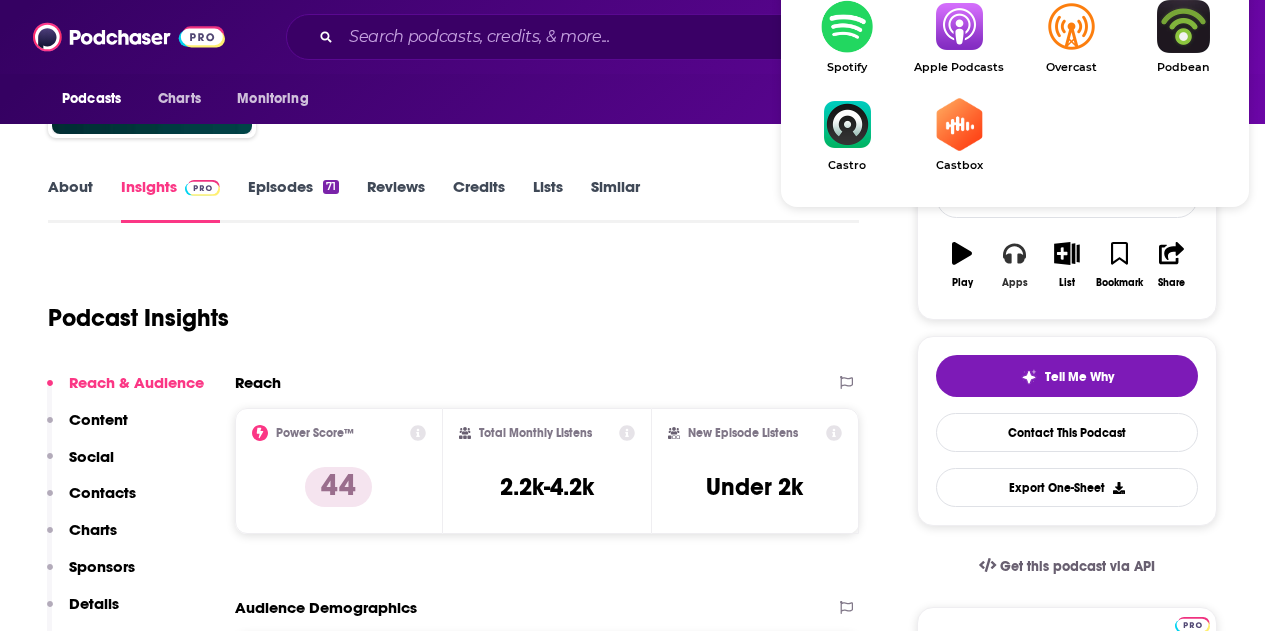 scroll, scrollTop: 241, scrollLeft: 0, axis: vertical 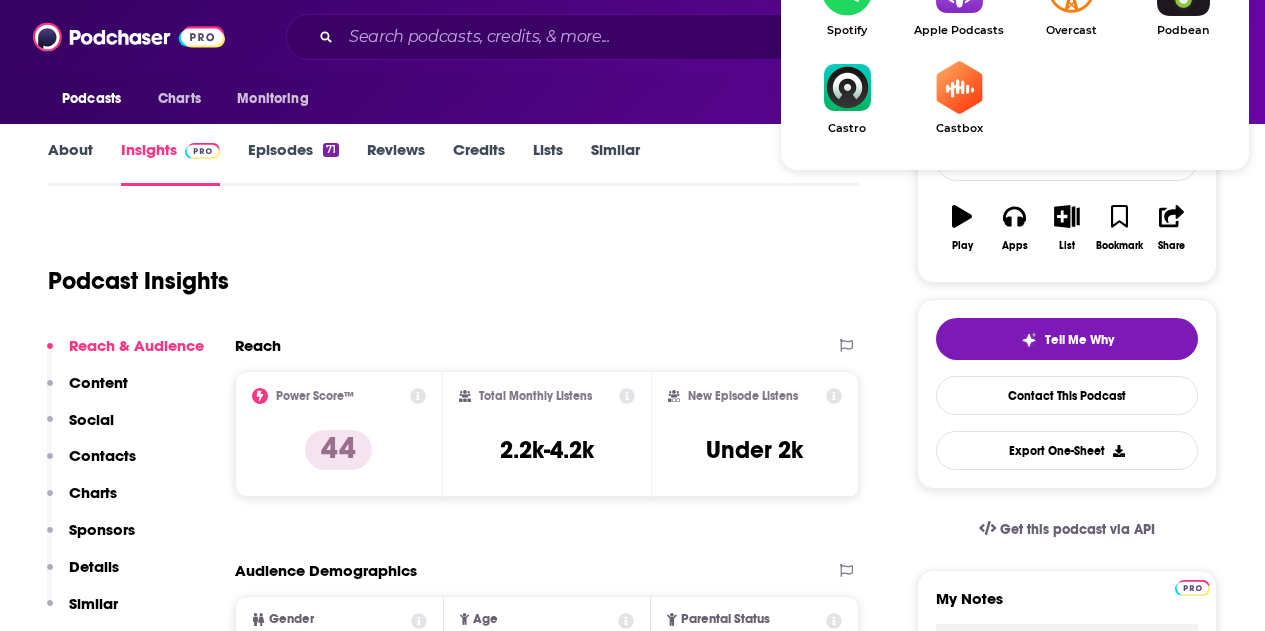 click on "Apple Podcasts" at bounding box center (959, 0) 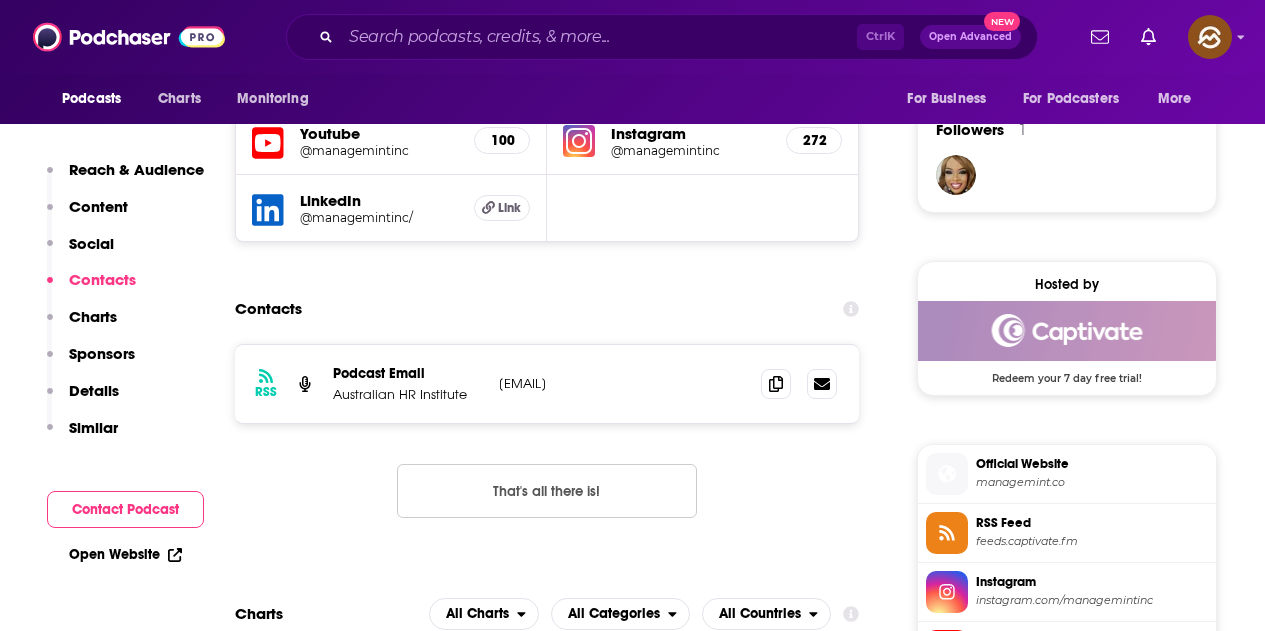scroll, scrollTop: 1441, scrollLeft: 0, axis: vertical 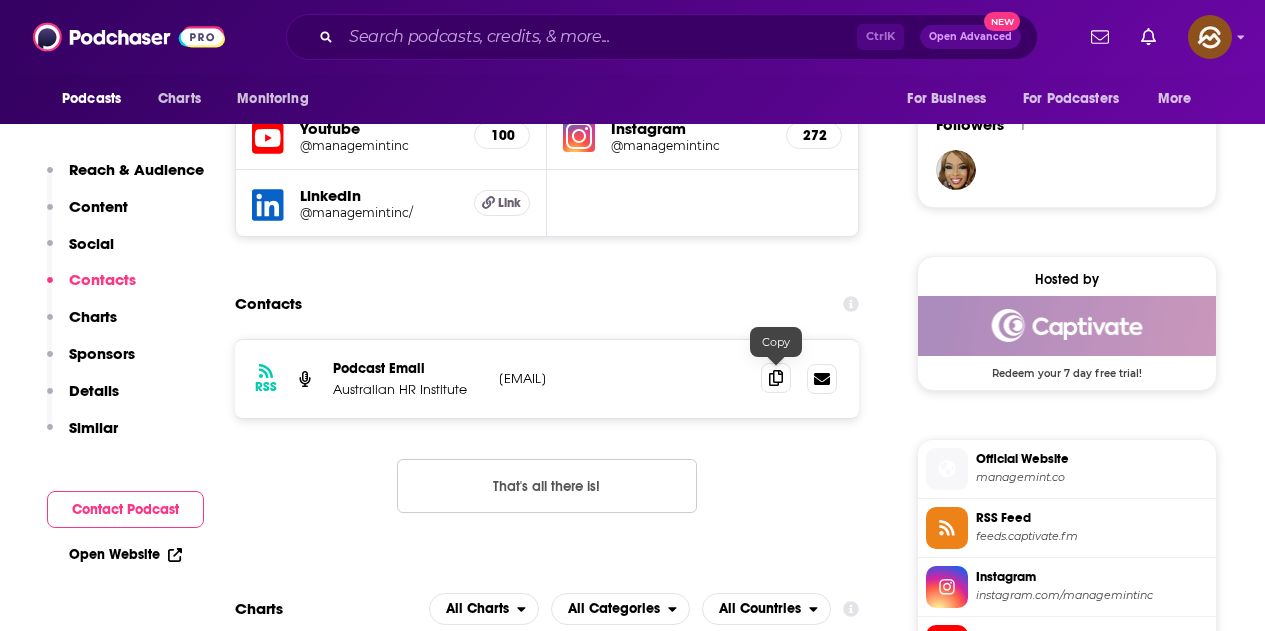 click 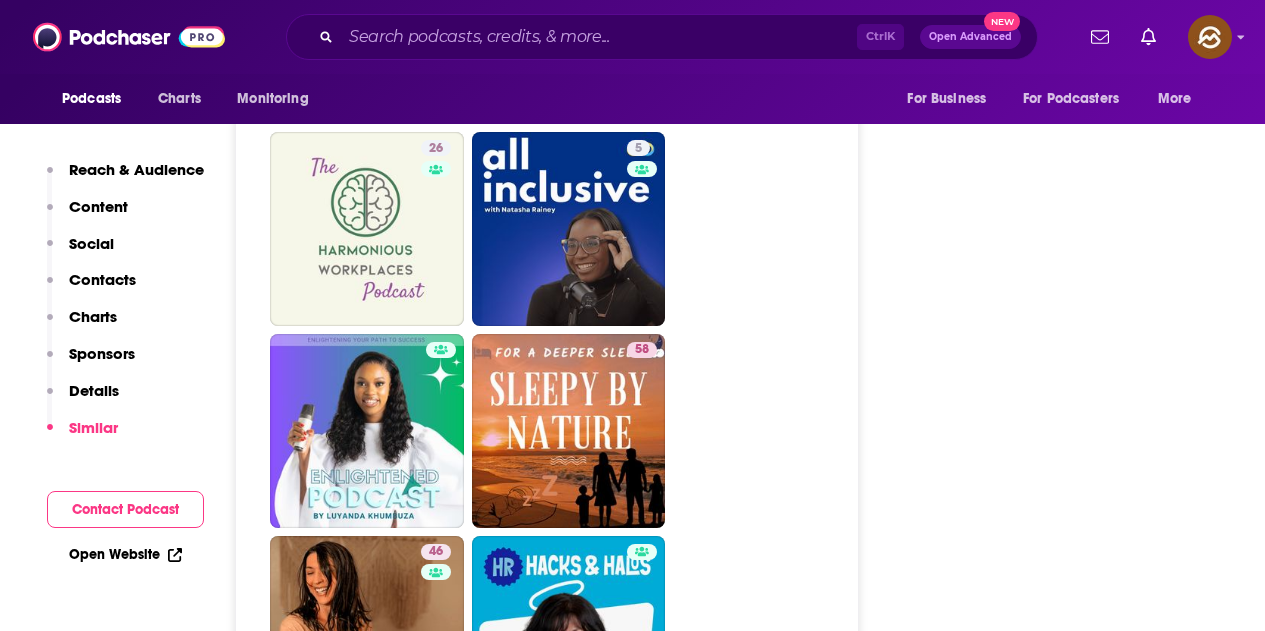 scroll, scrollTop: 3300, scrollLeft: 0, axis: vertical 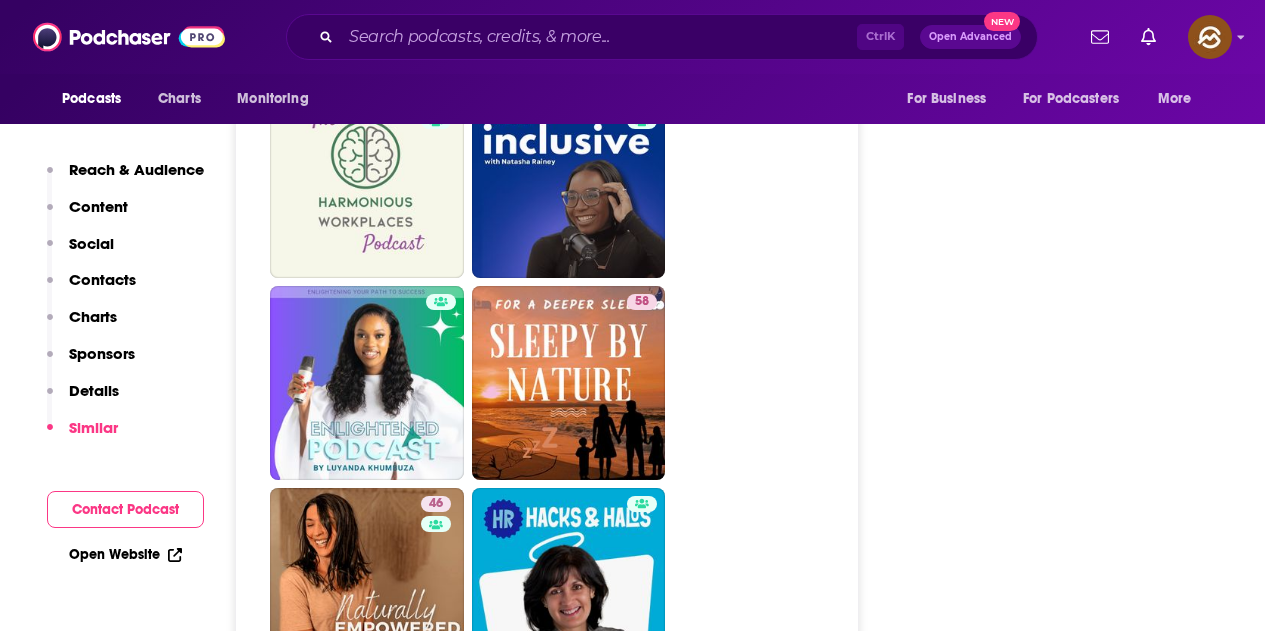 click on "About Insights Episodes 71 Reviews Credits Lists Similar Podcast Insights Reach & Audience Content Social Contacts Charts Sponsors Details Similar Contact Podcast Open Website  Reach Power Score™ 44 Total Monthly Listens 2.2k-4.2k New Episode Listens Under 2k Export One-Sheet Audience Demographics Gender Female Age 37 yo Parental Status Parents Countries 1 United States 2 Canada 3 United Kingdom 4 Australia 5 India Education Level Mostly  Higher Education Content Political Skew Medium Left Socials Youtube @managemintinc 100 Instagram @managemintinc 272 LinkedIn @managemintinc/ Link Contacts   RSS   Podcast Email Australian HR Institute admin@mahlab.co admin@mahlab.co That's all there is! Charts All Charts All Categories All Countries This podcast isn't ranking on any Apple or Spotify charts today. Recent Sponsors of  ManageMint Made Easy Beta Add to We do not have sponsor history for this podcast yet or there are no sponsors. Podcast Details Podcast Status Active Release Period Weekly Explicit Yes Language" at bounding box center (466, 1911) 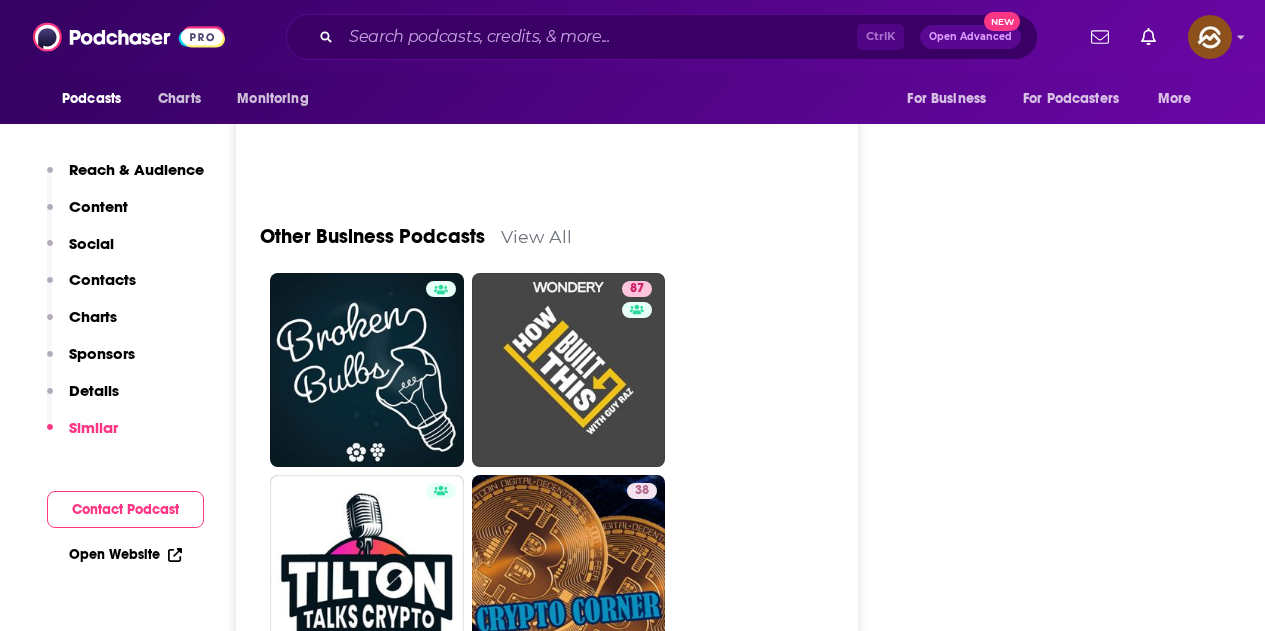 scroll, scrollTop: 5400, scrollLeft: 0, axis: vertical 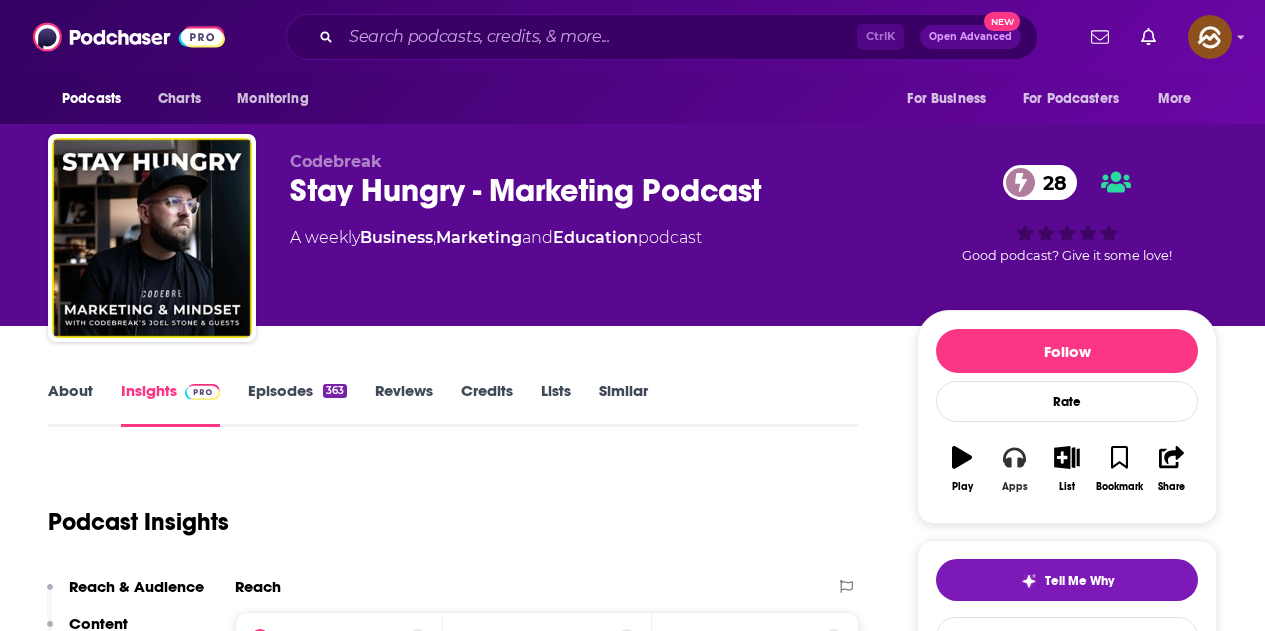 click on "Apps" at bounding box center (1014, 469) 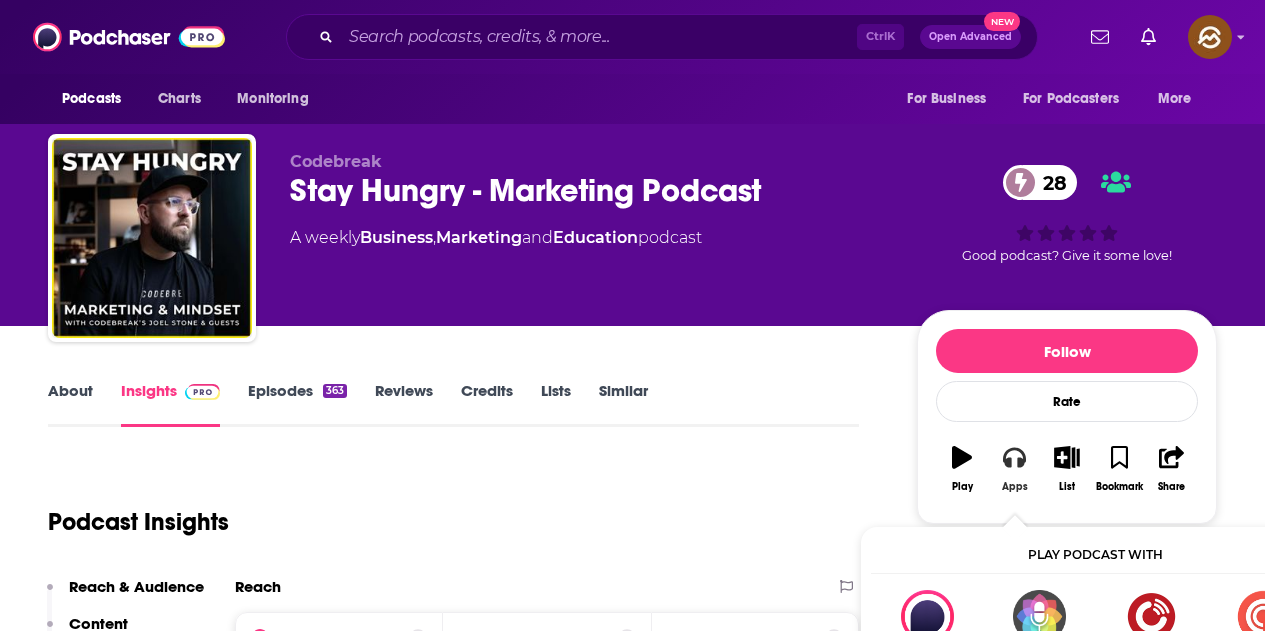 scroll, scrollTop: 100, scrollLeft: 0, axis: vertical 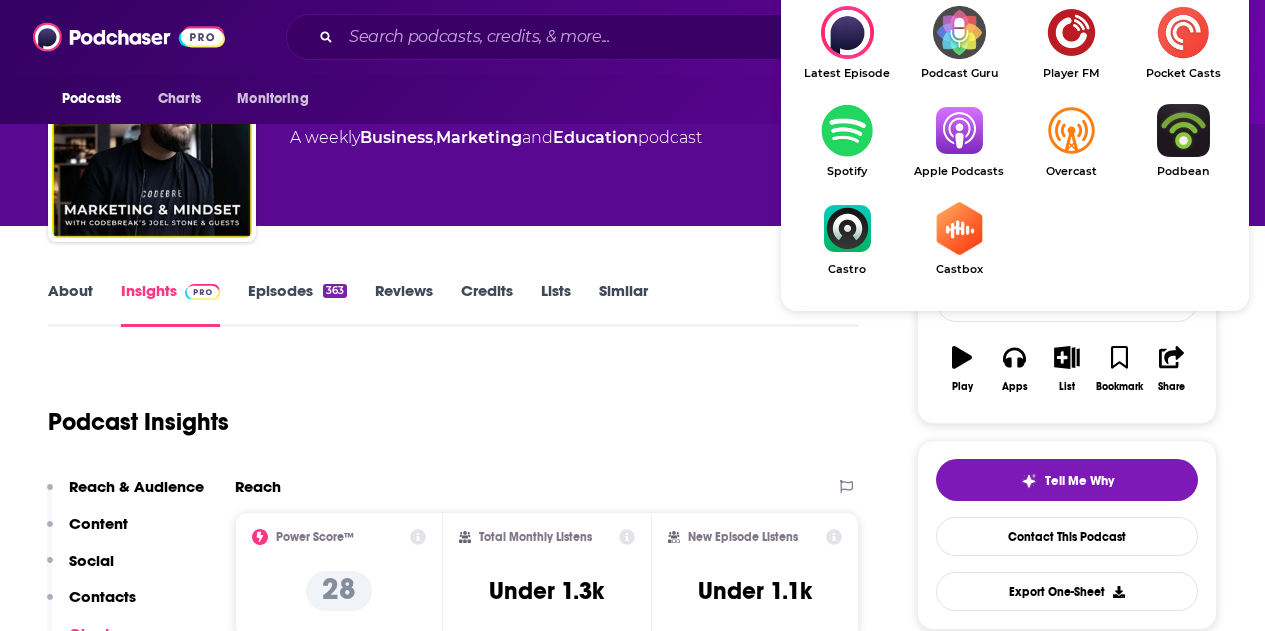 click at bounding box center [959, 130] 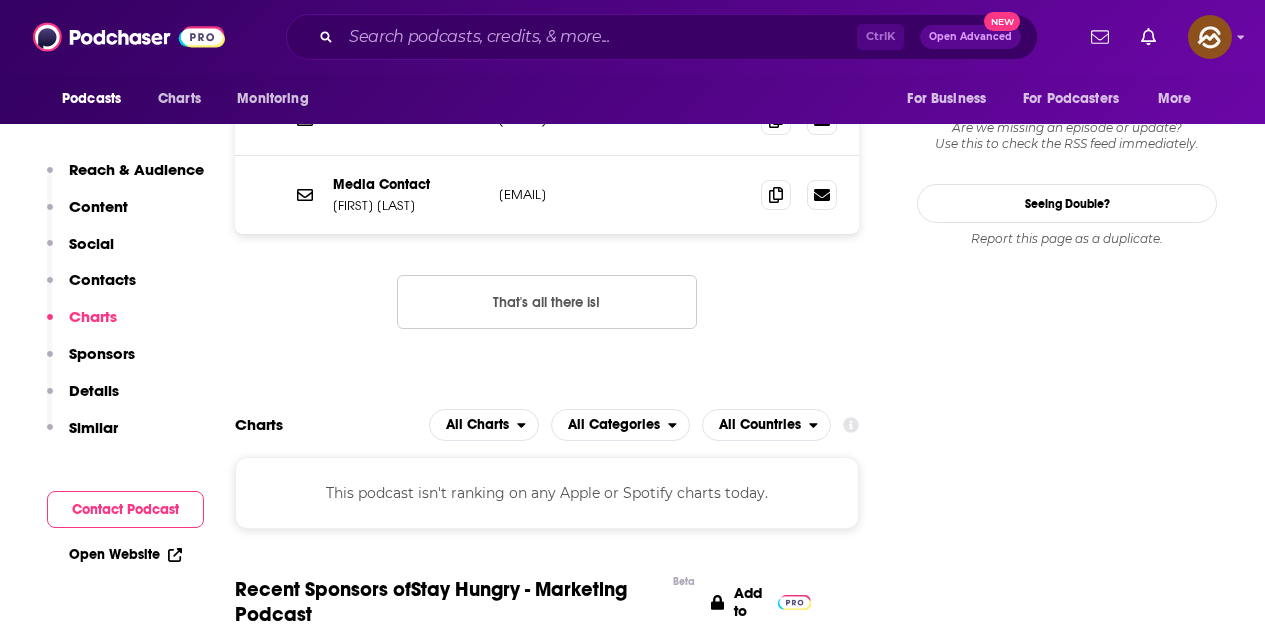 scroll, scrollTop: 2400, scrollLeft: 0, axis: vertical 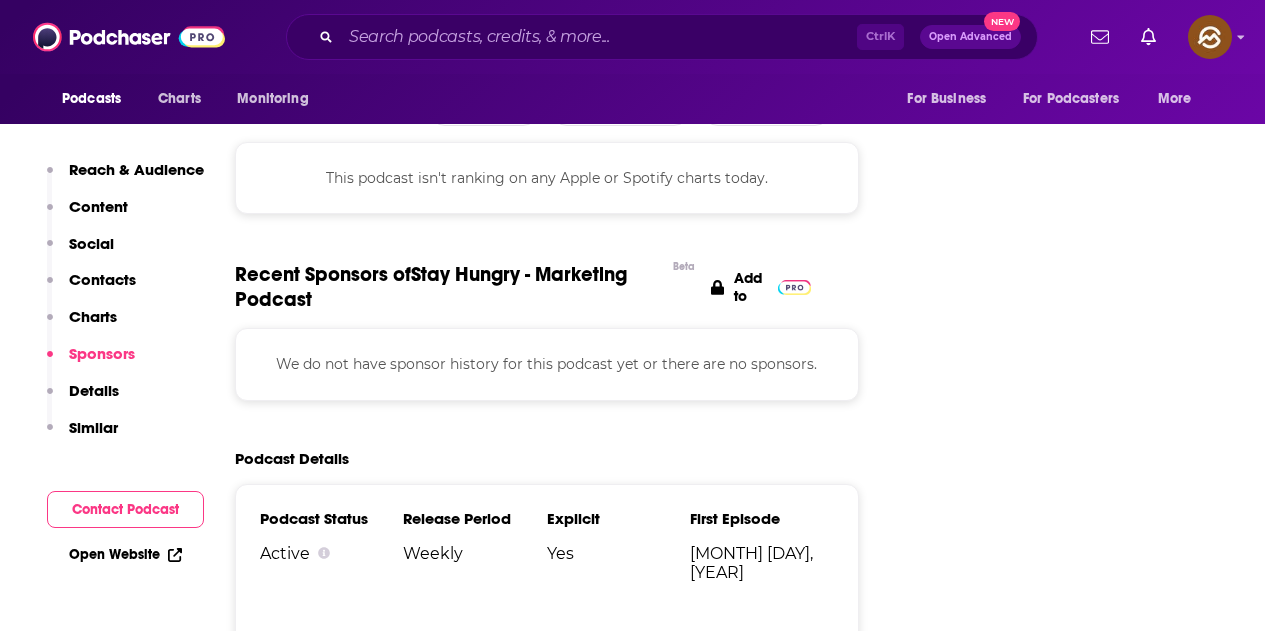 click on "Follow Rate Play Apps List Bookmark Share Tell Me Why Contact This Podcast Export One-Sheet Get this podcast via API My Notes Your concierge team Ask a question or make a request. Send a message Share This Podcast Recommendation sent https://www.podchaser.com/podcasts/stay-hungry-marketing-podcast-829086 Copy Link Followers 2 Hosted by Get 90 days FREE & a $20 Amazon Gift Card! Official Website codebreak.co.uk RSS Feed feeds.buzzsprout.com Claim This Podcast Do you host or manage this podcast? Claim and edit this page to your liking. Refresh Feed Are we missing an episode or update? Use this to check the RSS feed immediately. Seeing Double? Report this page as a duplicate." at bounding box center (1067, 3022) 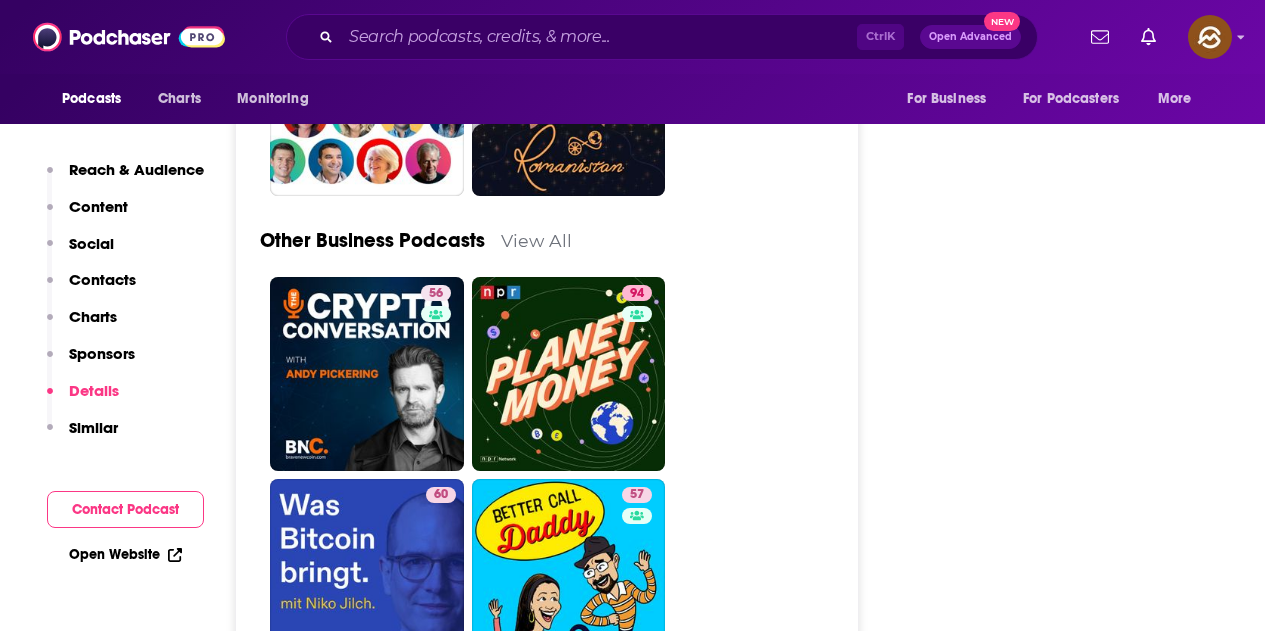 scroll, scrollTop: 5800, scrollLeft: 0, axis: vertical 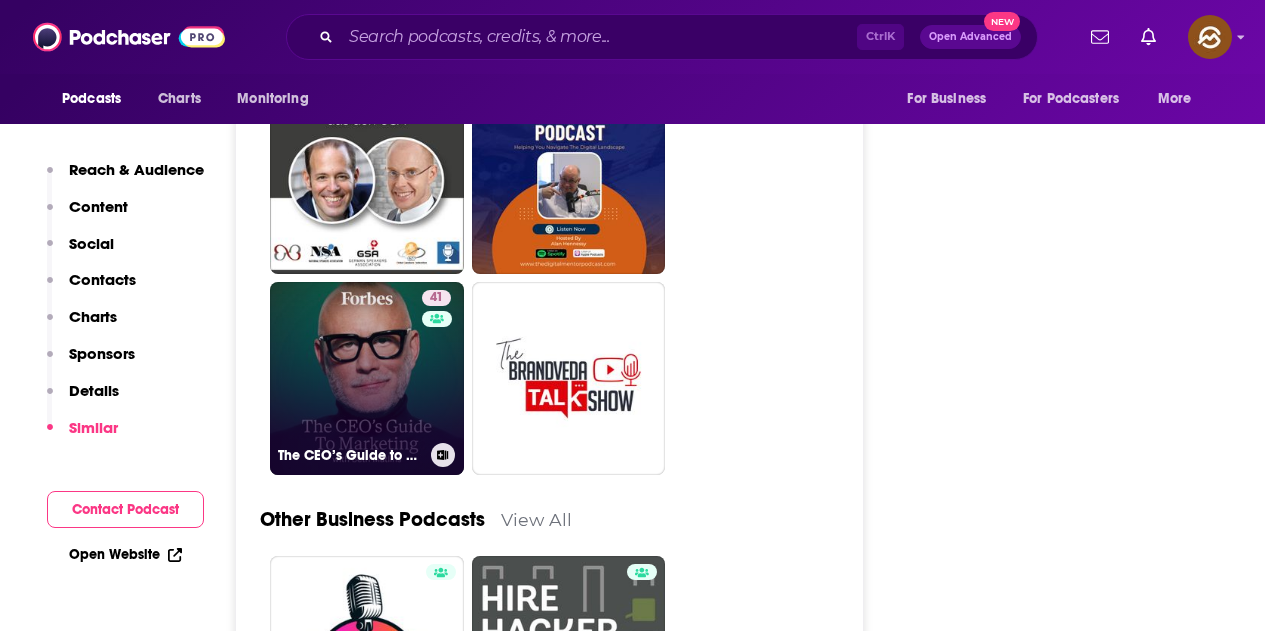 click on "41" at bounding box center [439, 367] 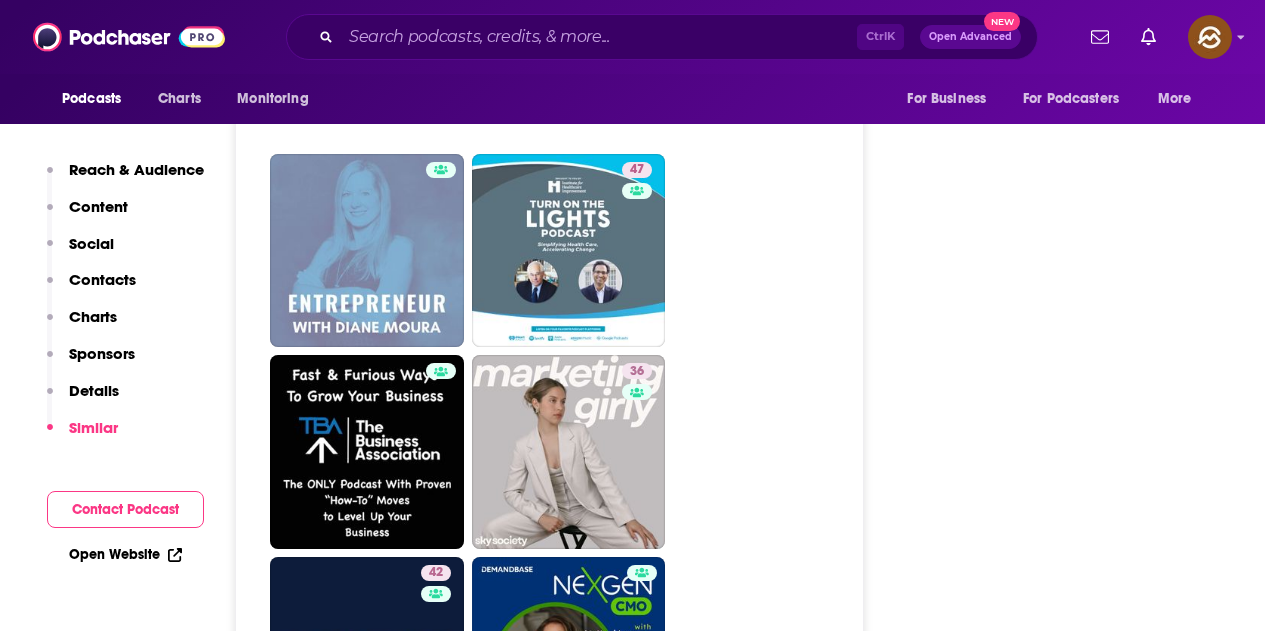 scroll, scrollTop: 3700, scrollLeft: 0, axis: vertical 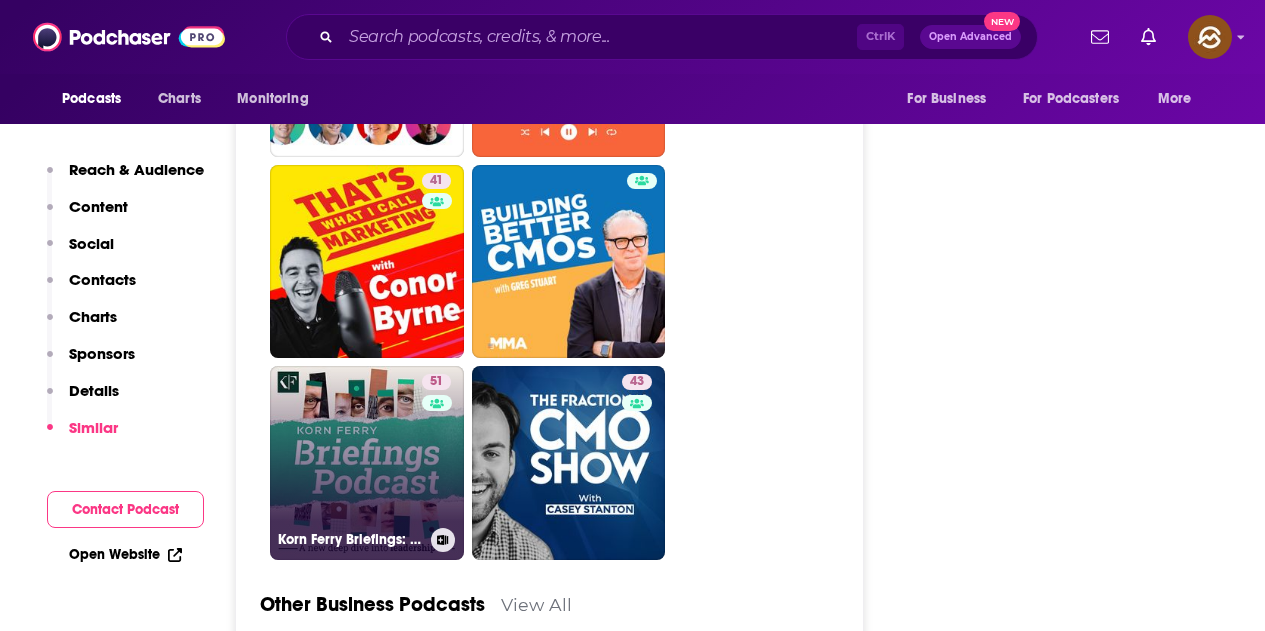 click on "51 Korn Ferry Briefings: Leadership Unfiltered" at bounding box center (367, 463) 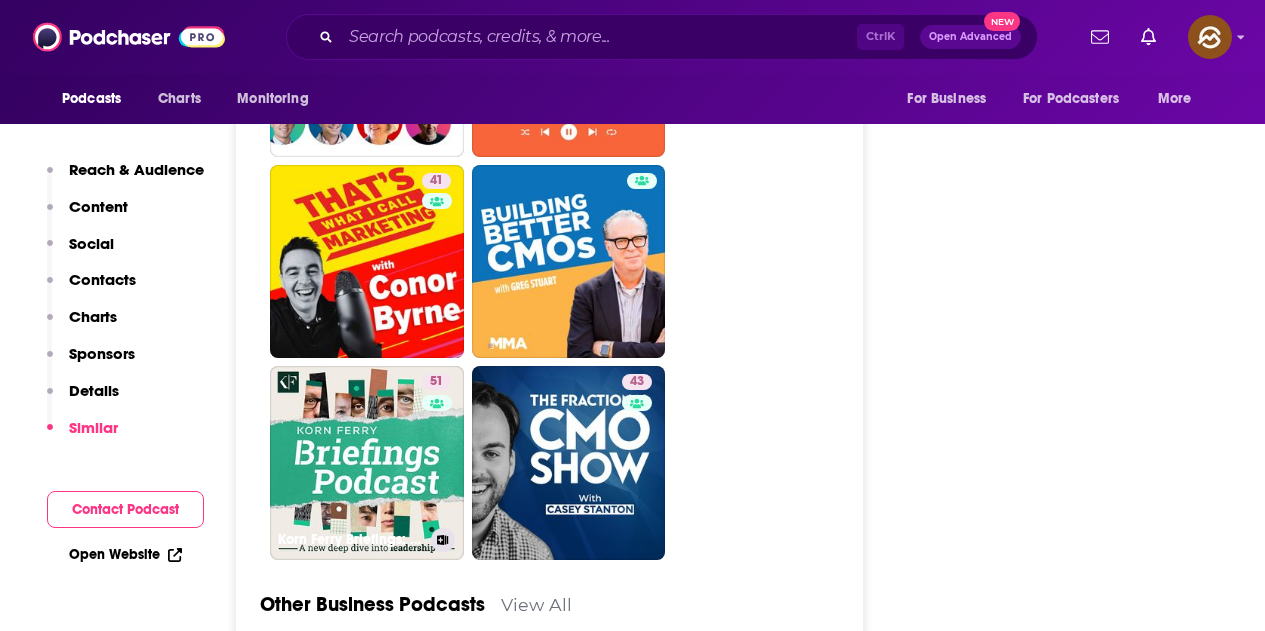 type on "https://www.podchaser.com/podcasts/korn-ferry-briefings-leadershi-529042" 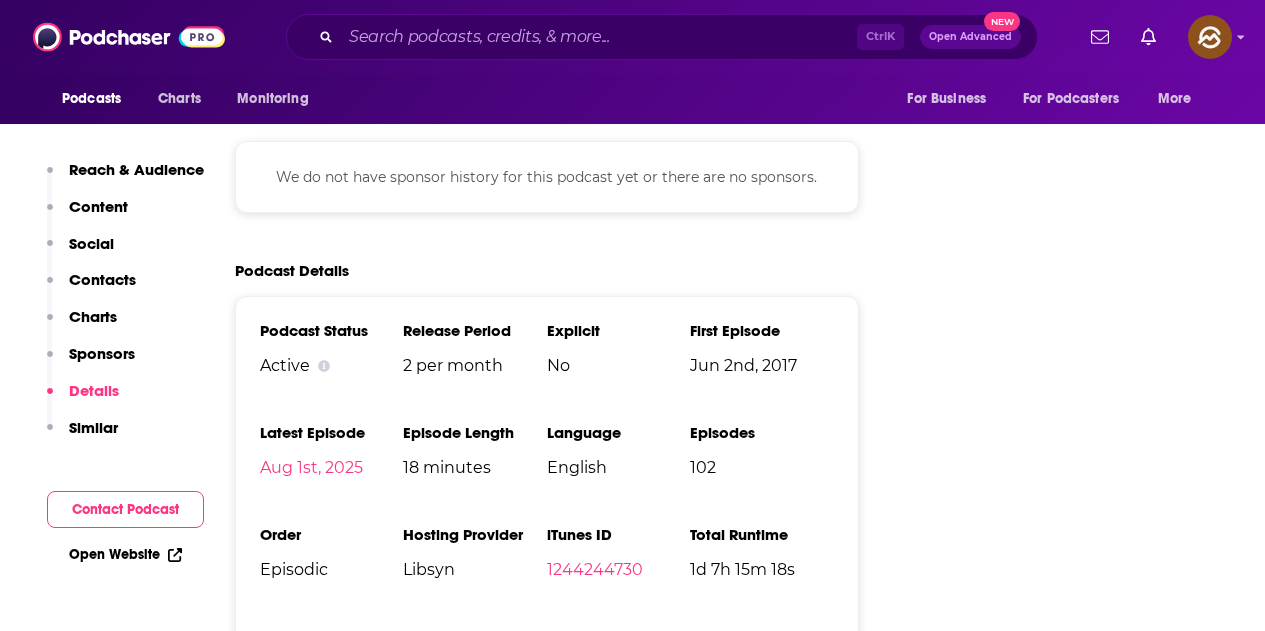 scroll, scrollTop: 2900, scrollLeft: 0, axis: vertical 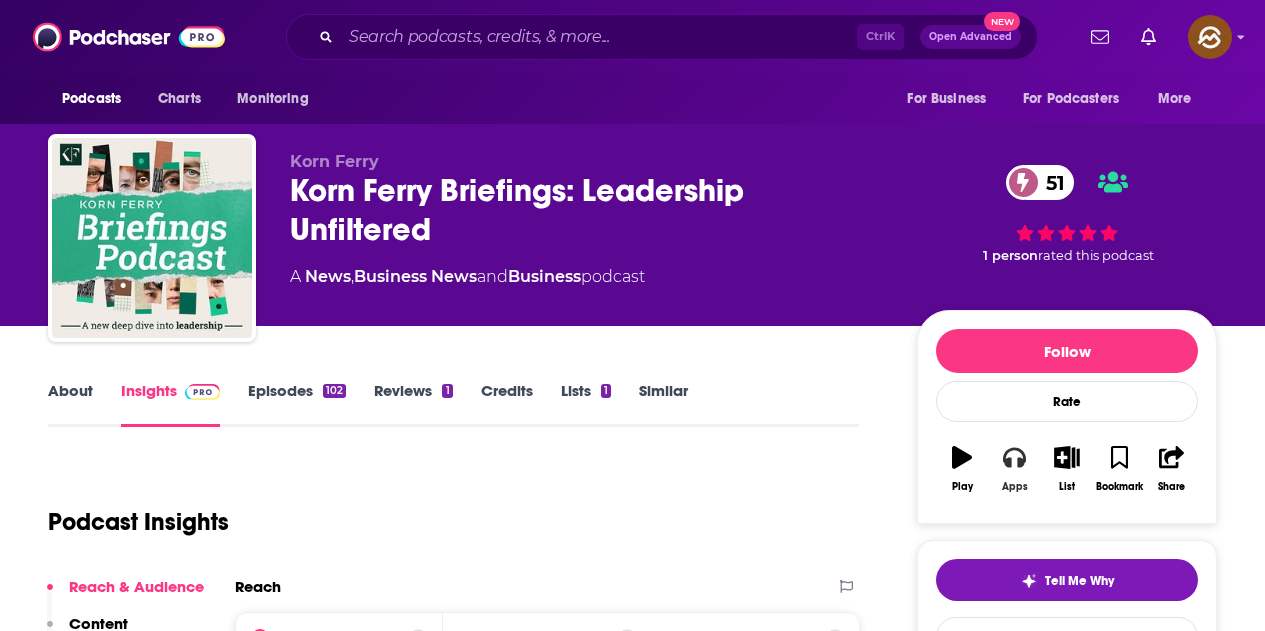 click on "Apps" at bounding box center (1014, 469) 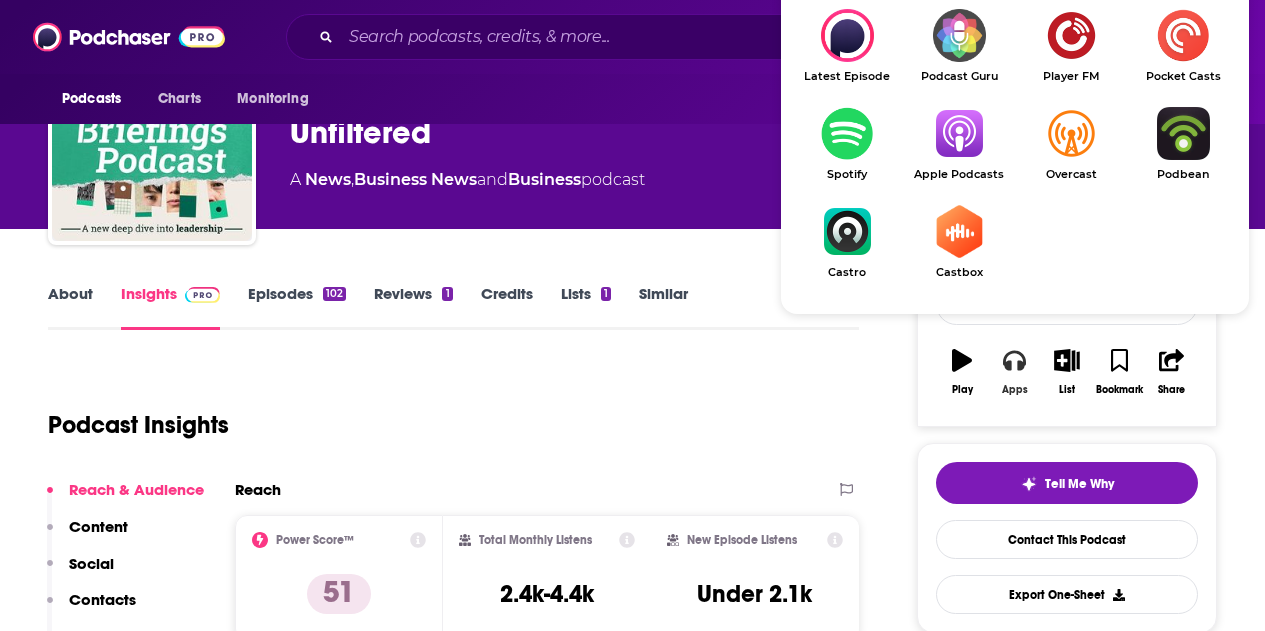 scroll, scrollTop: 100, scrollLeft: 0, axis: vertical 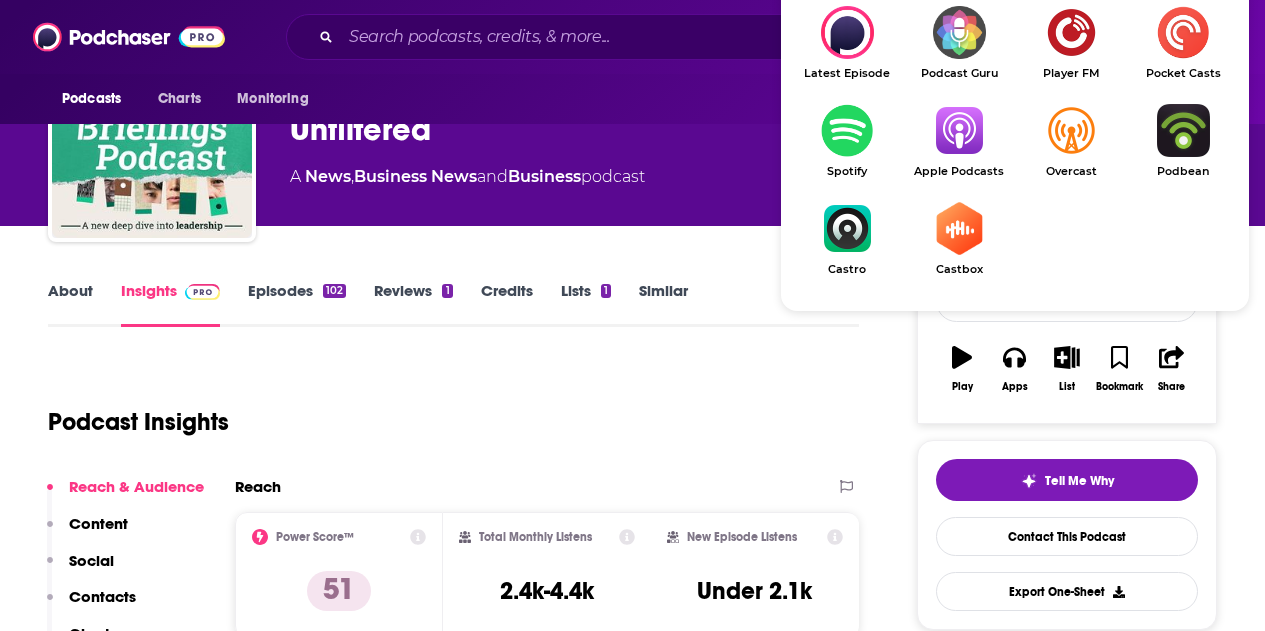 click at bounding box center (959, 130) 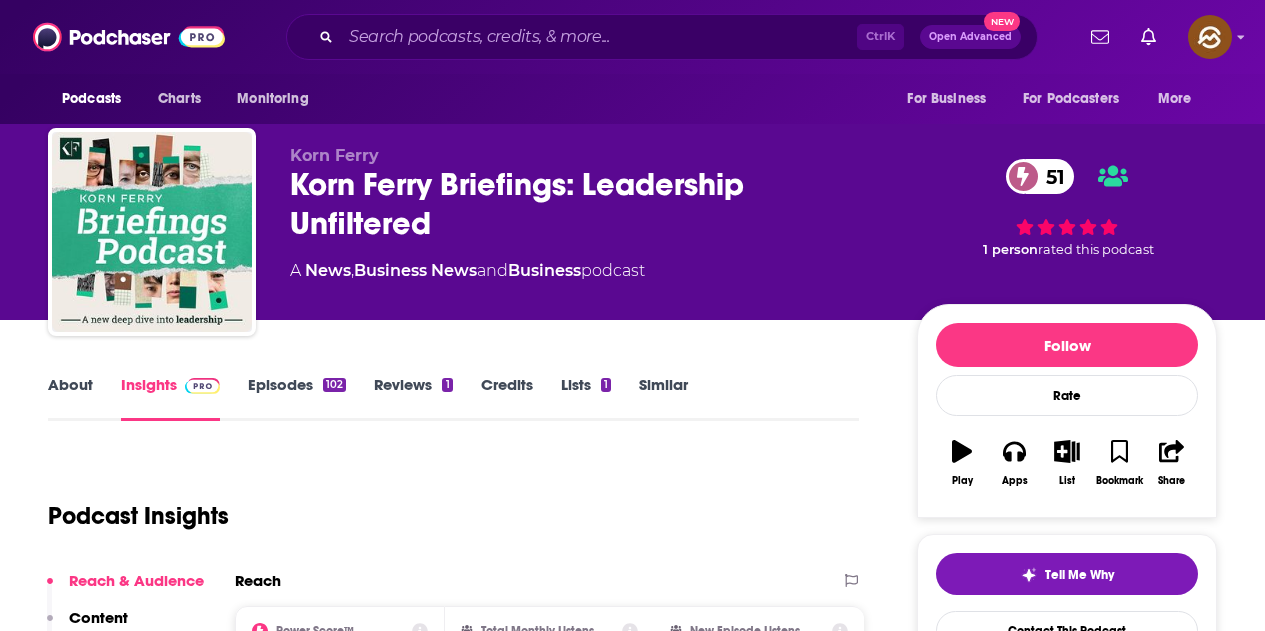 scroll, scrollTop: 0, scrollLeft: 0, axis: both 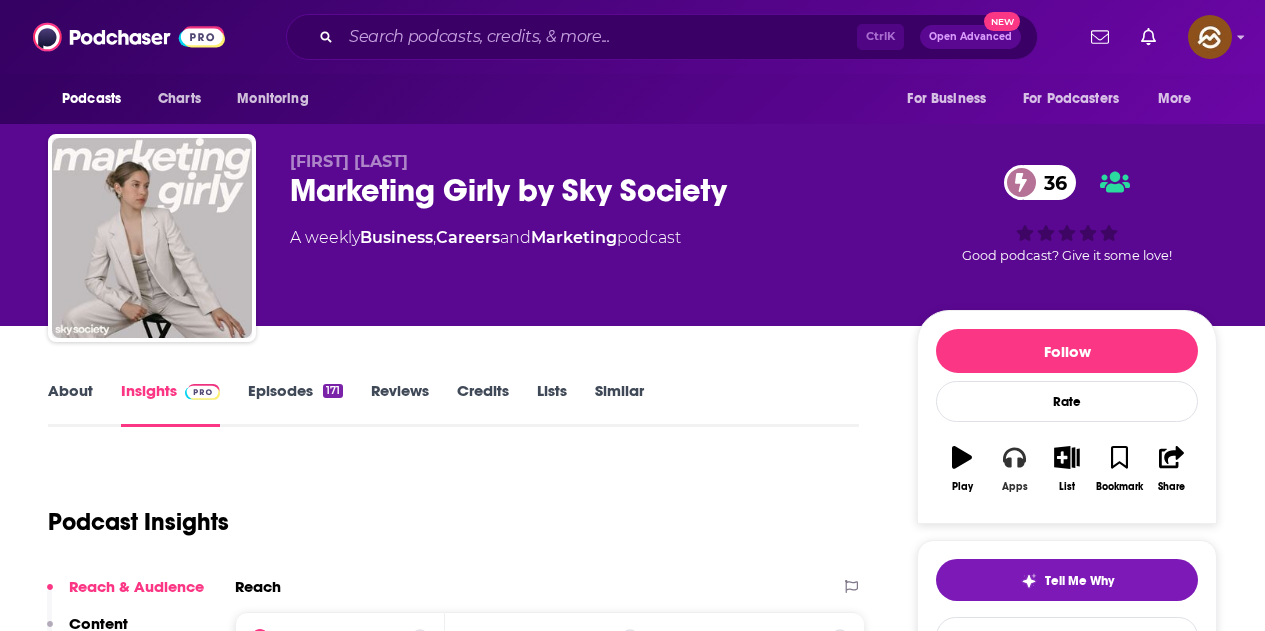 click on "Apps" at bounding box center [1015, 487] 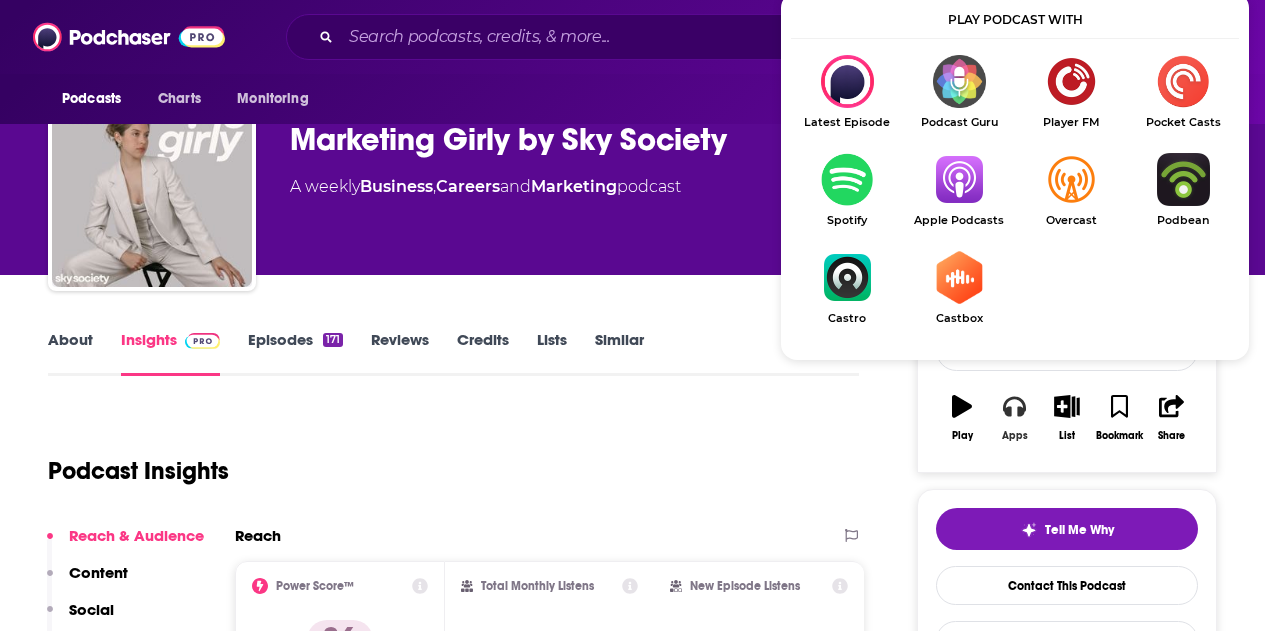 scroll, scrollTop: 100, scrollLeft: 0, axis: vertical 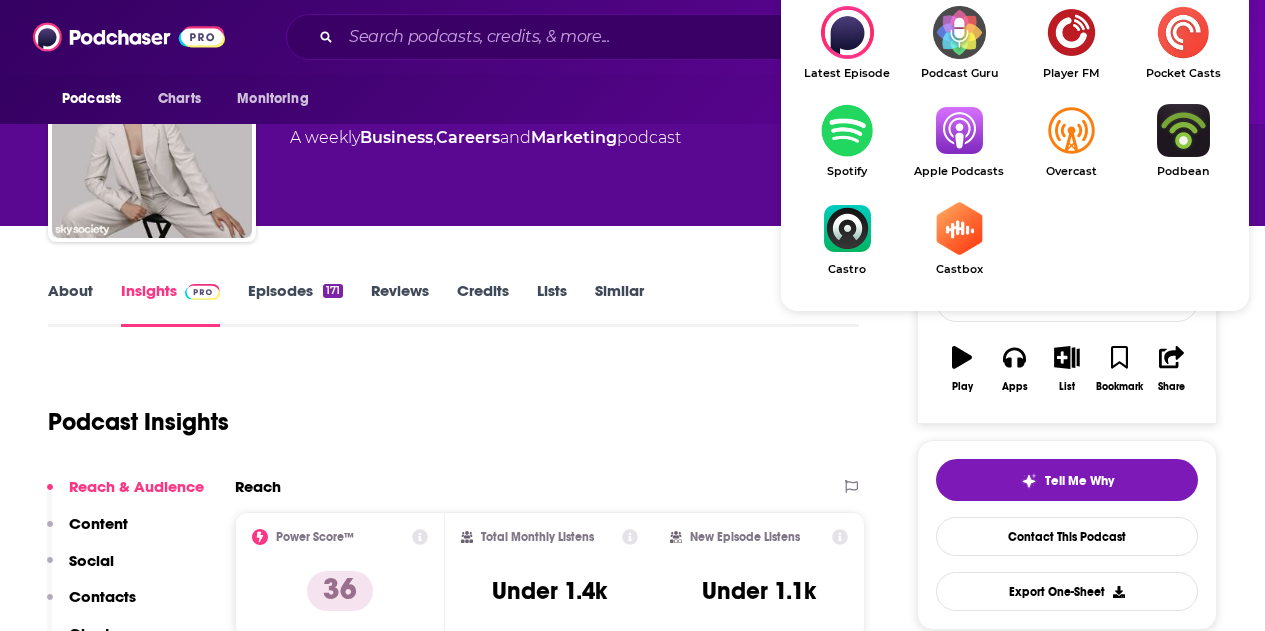click at bounding box center (959, 130) 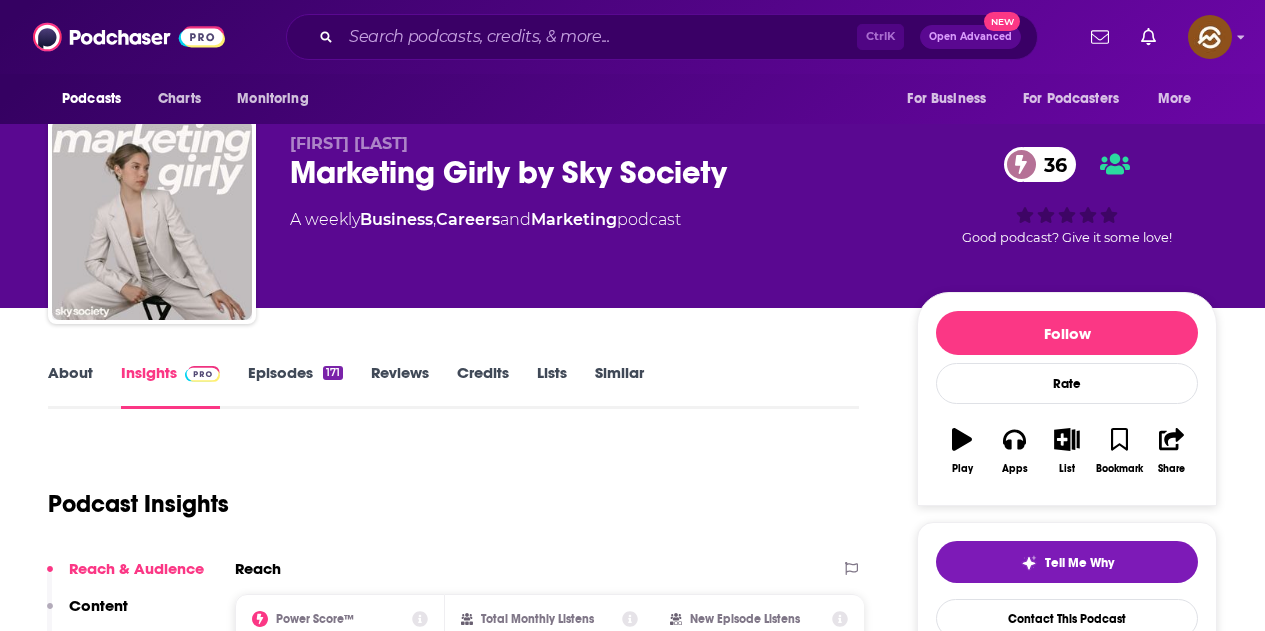 scroll, scrollTop: 0, scrollLeft: 0, axis: both 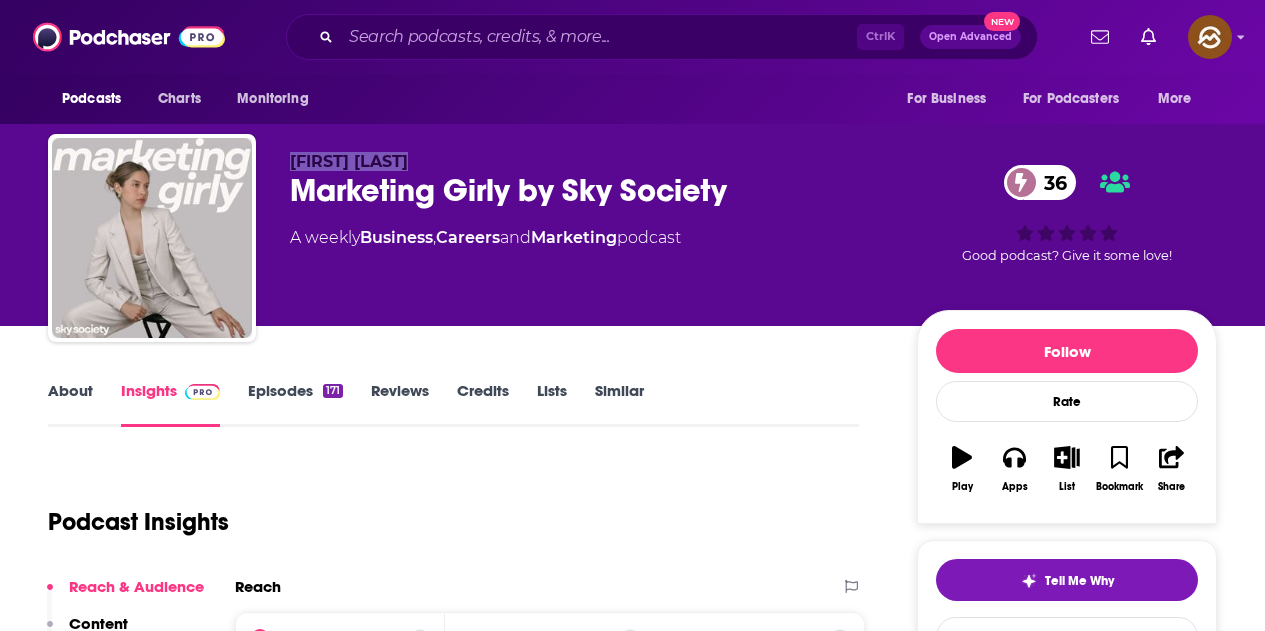 drag, startPoint x: 412, startPoint y: 156, endPoint x: 290, endPoint y: 165, distance: 122.33152 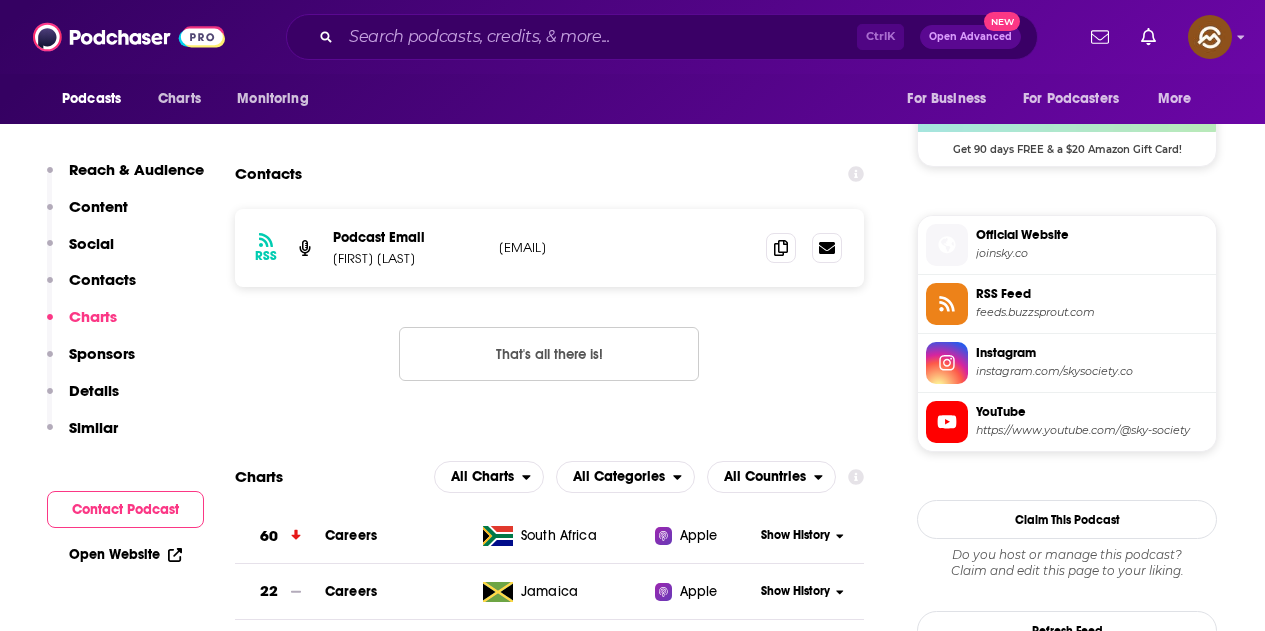 scroll, scrollTop: 1500, scrollLeft: 0, axis: vertical 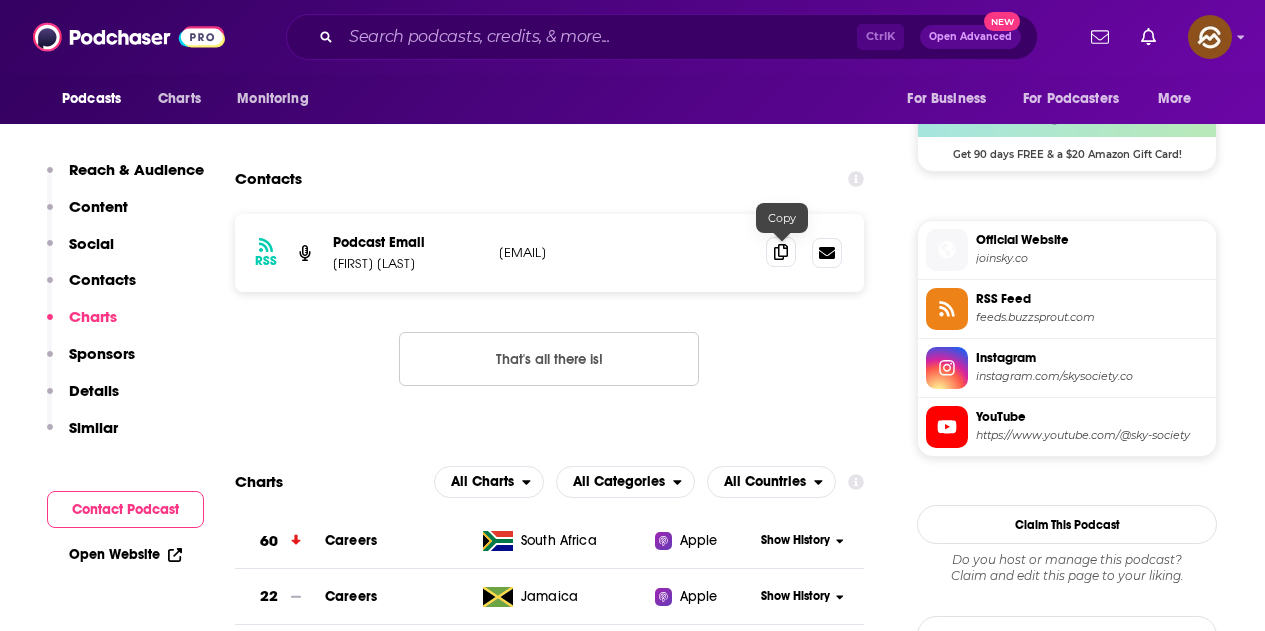 click 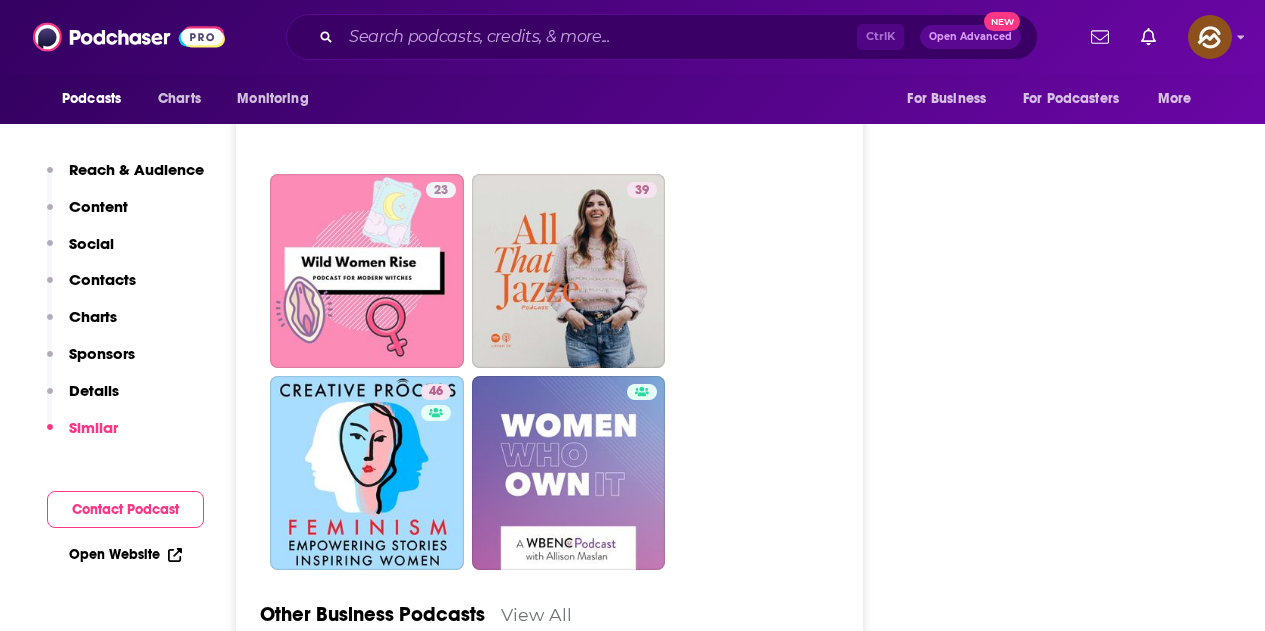 scroll, scrollTop: 4900, scrollLeft: 0, axis: vertical 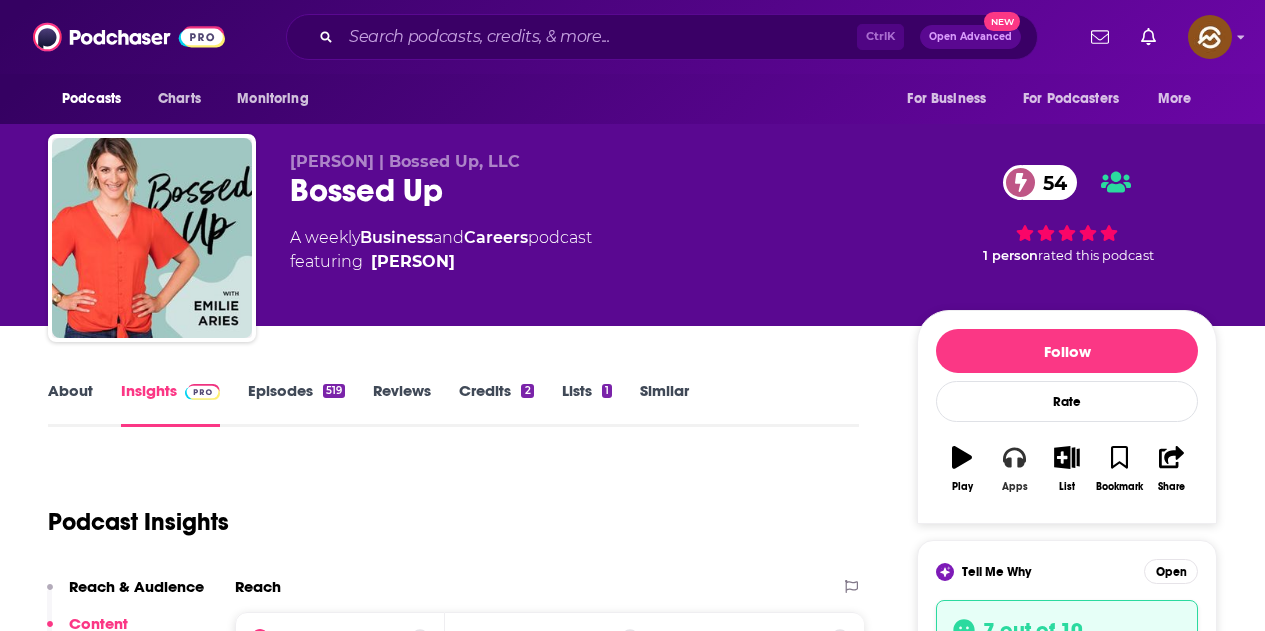 click on "Apps" at bounding box center (1015, 487) 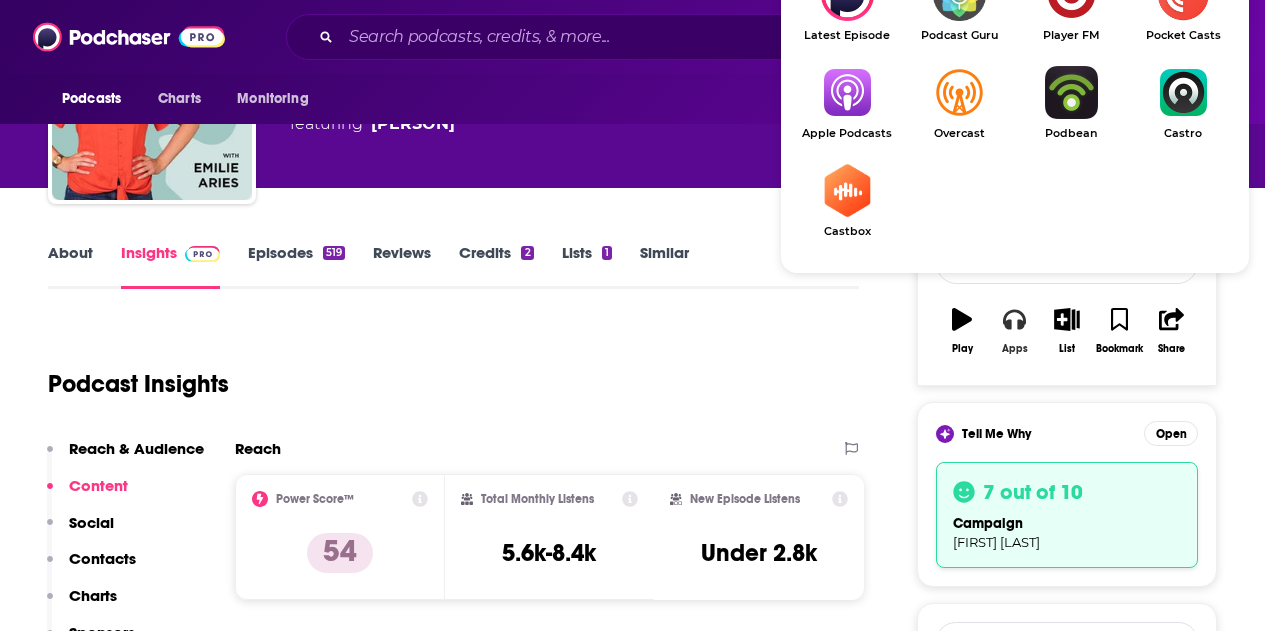 scroll, scrollTop: 200, scrollLeft: 0, axis: vertical 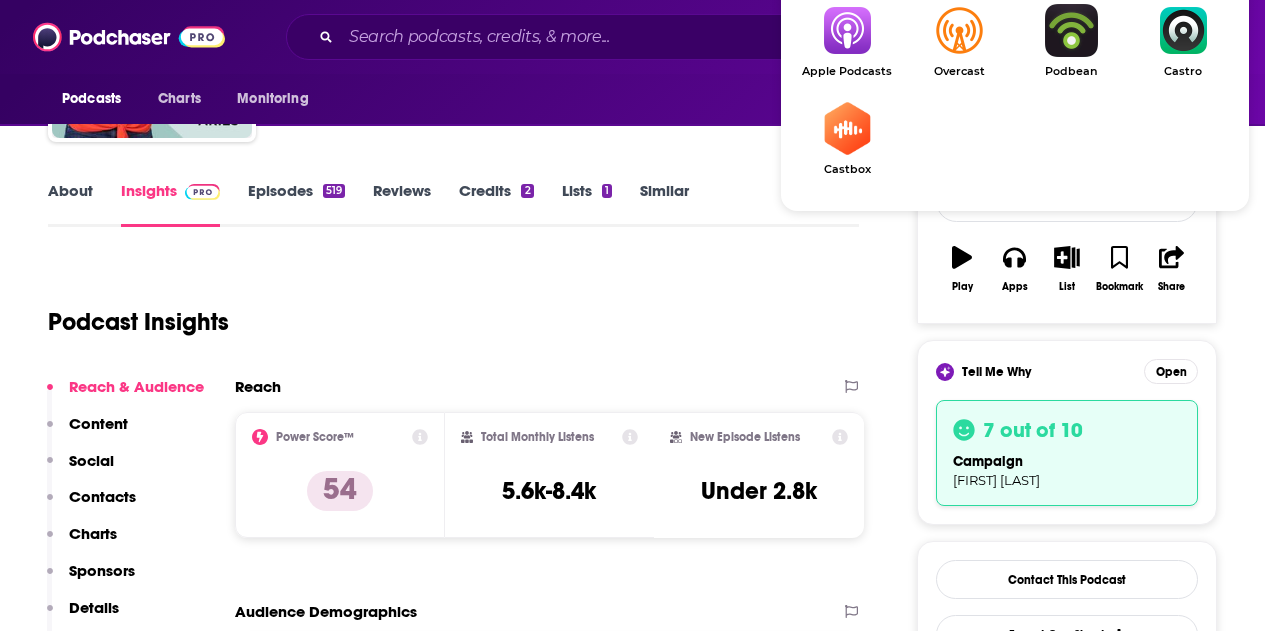 click at bounding box center (847, 30) 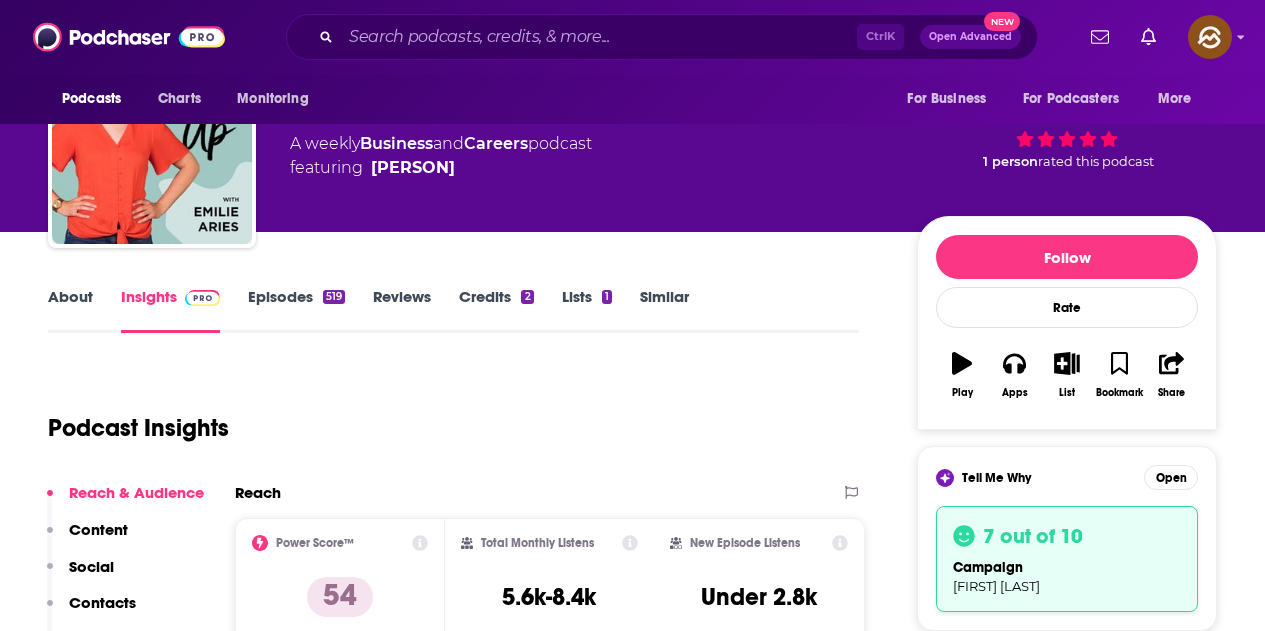 scroll, scrollTop: 0, scrollLeft: 0, axis: both 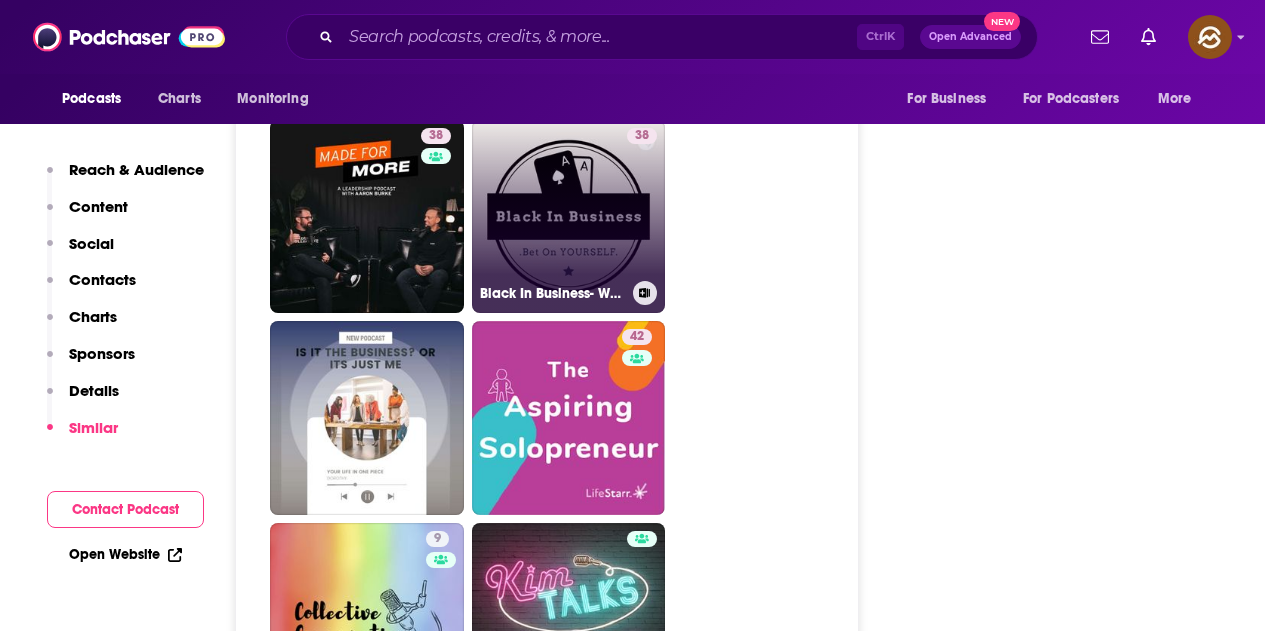 click on "38 Black In Business- Women edition" at bounding box center (569, 217) 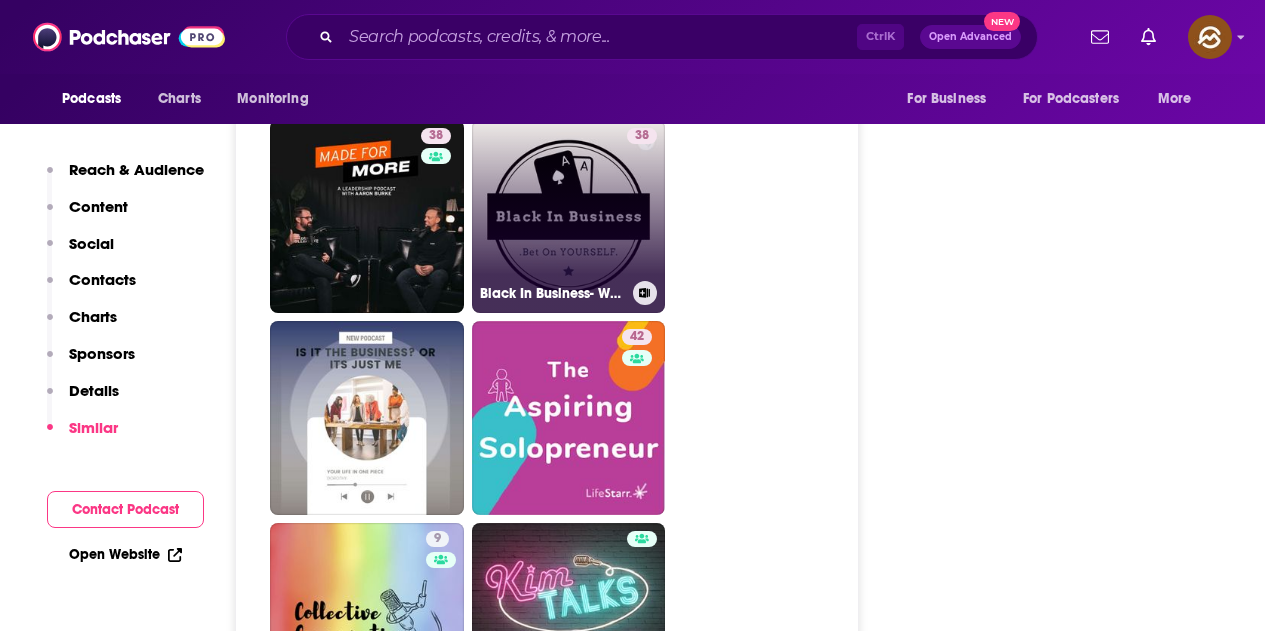 type on "https://www.podchaser.com/podcasts/black-in-business-women-editio-747009" 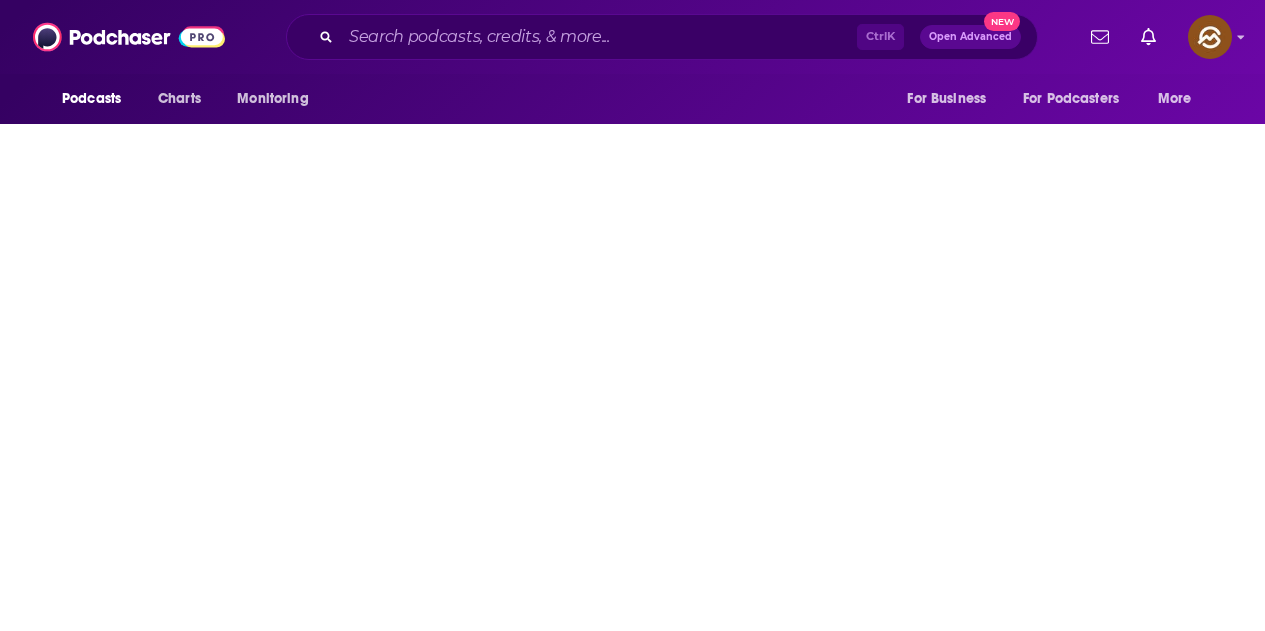 scroll, scrollTop: 0, scrollLeft: 0, axis: both 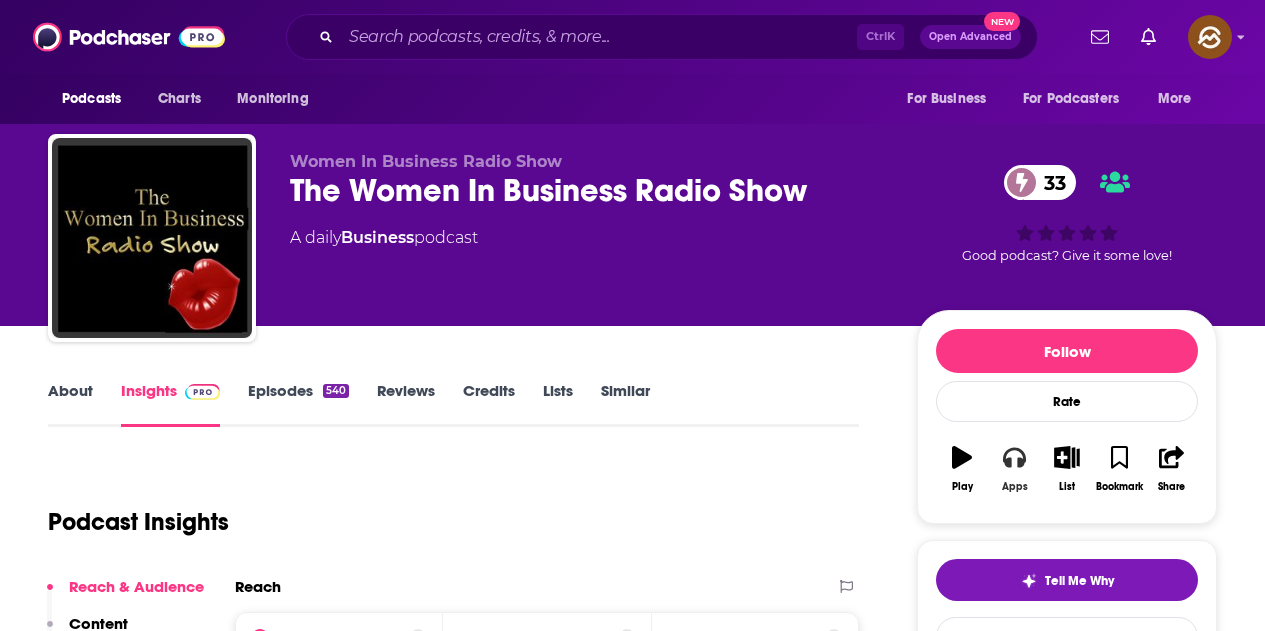 click 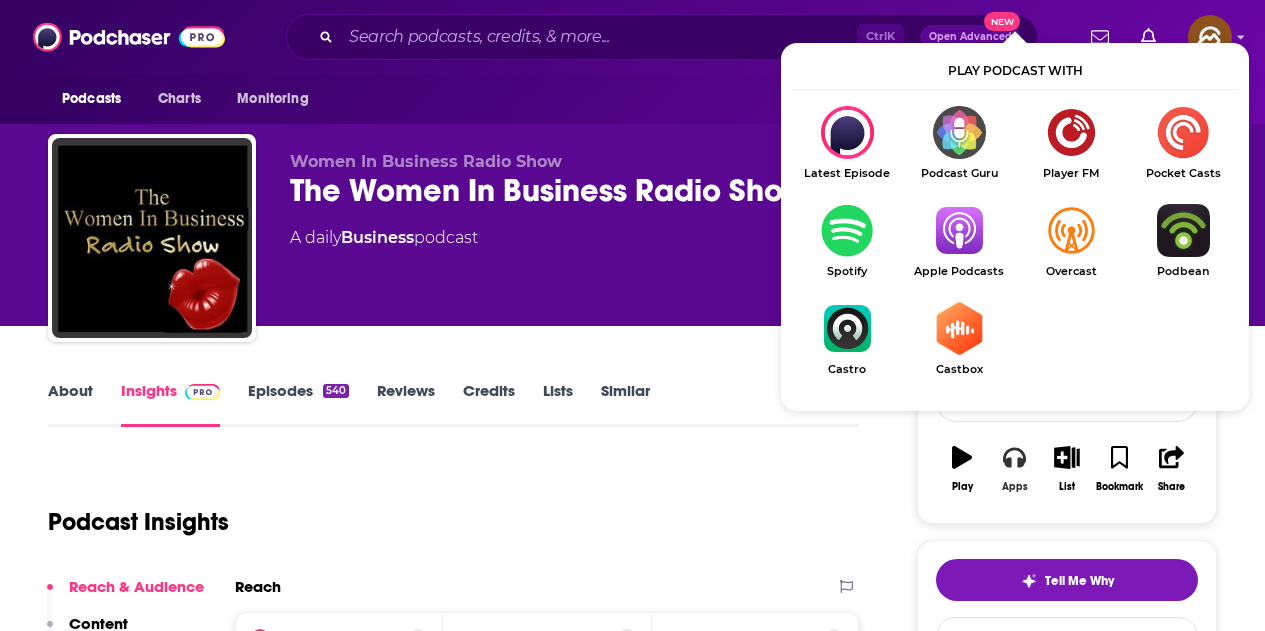 scroll, scrollTop: 200, scrollLeft: 0, axis: vertical 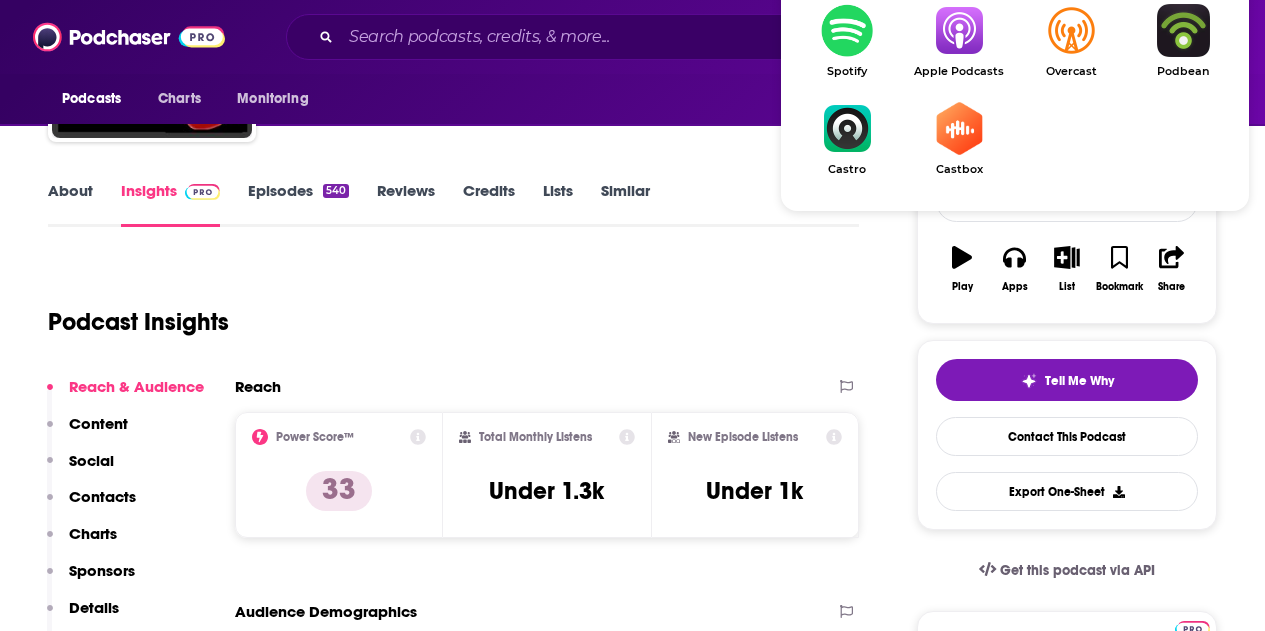 click at bounding box center [959, 30] 